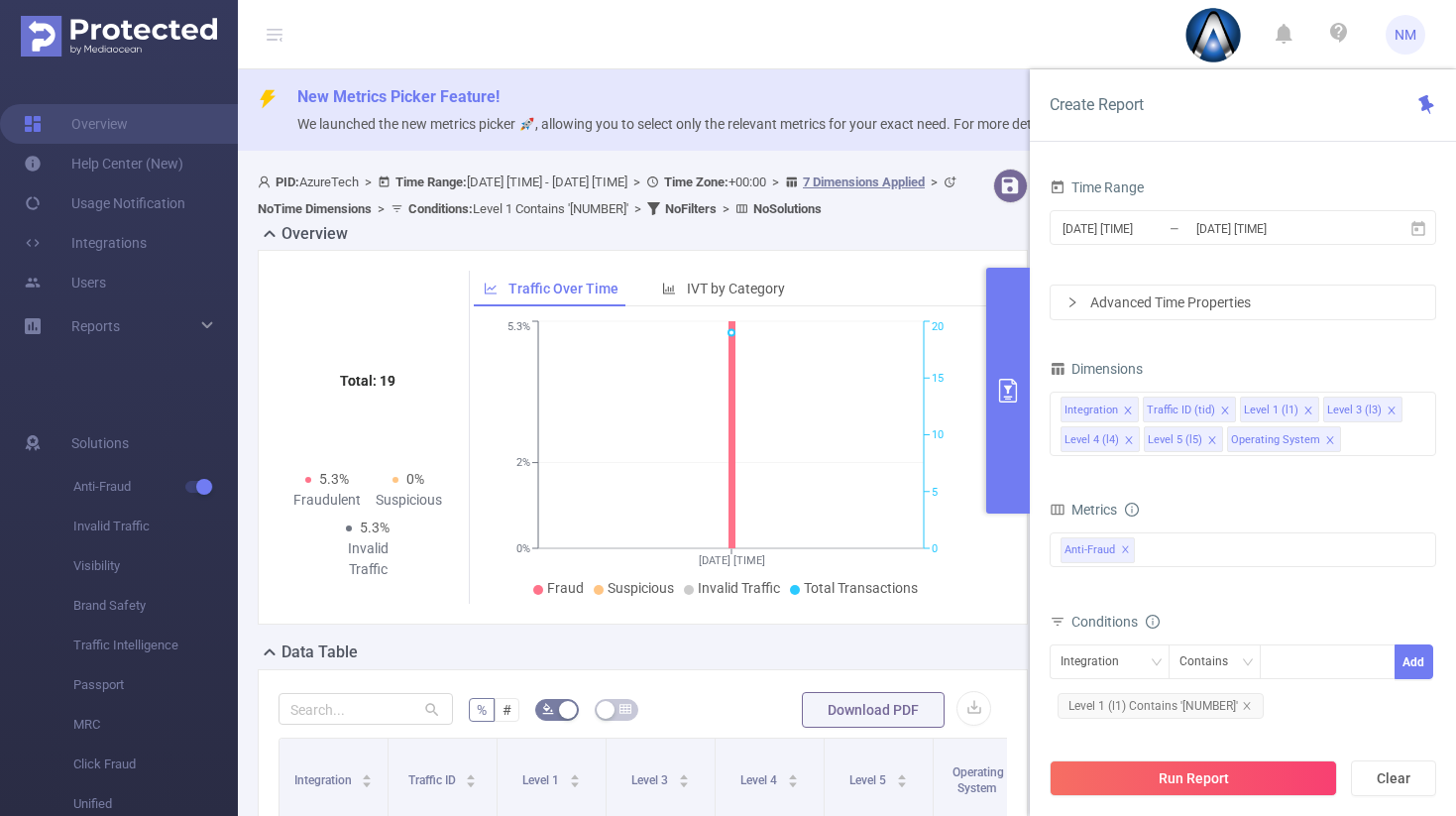 scroll, scrollTop: 0, scrollLeft: 0, axis: both 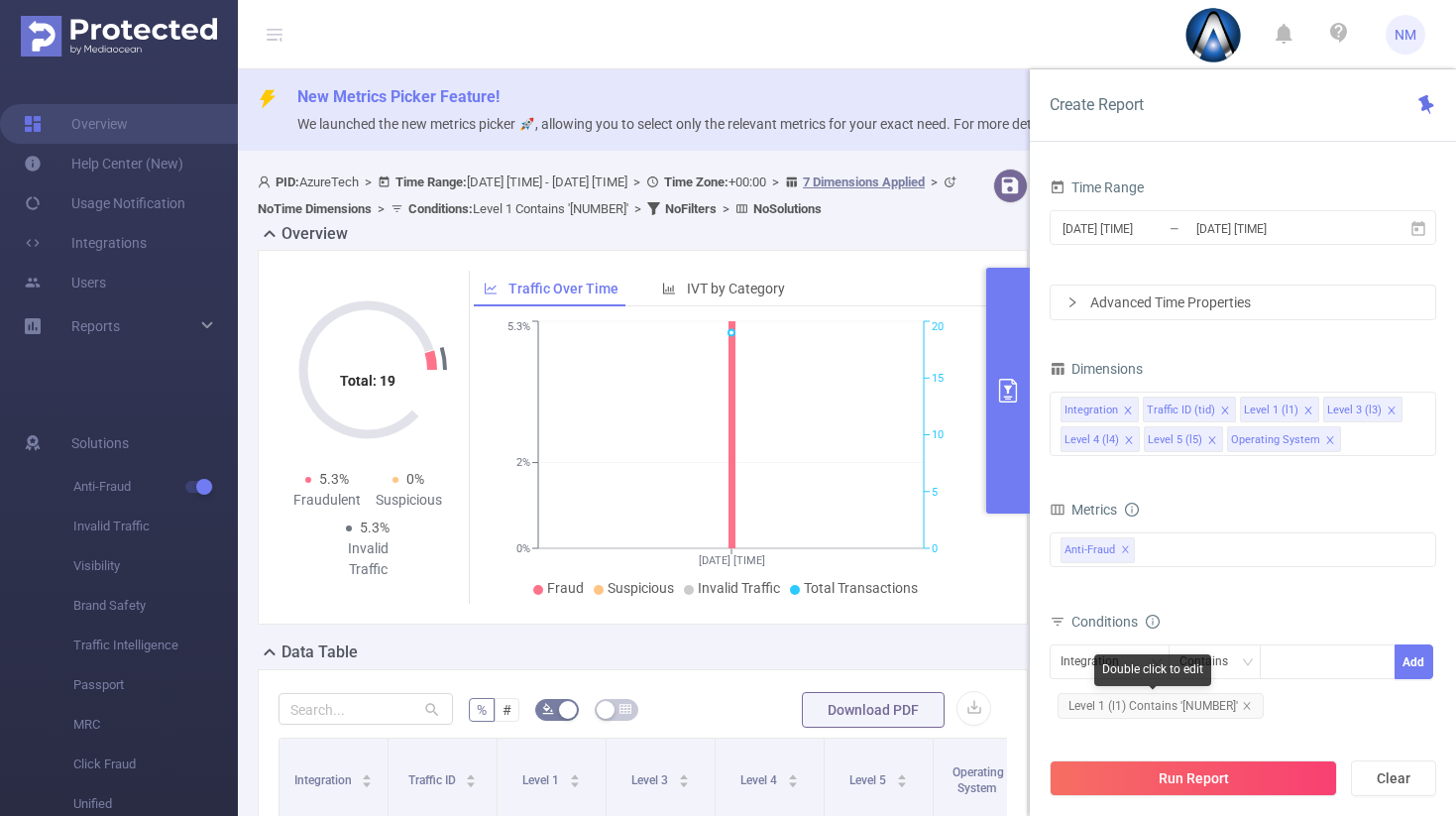 click on "Level 1 (l1) Contains '[NUMBER]'" at bounding box center [1161, 706] 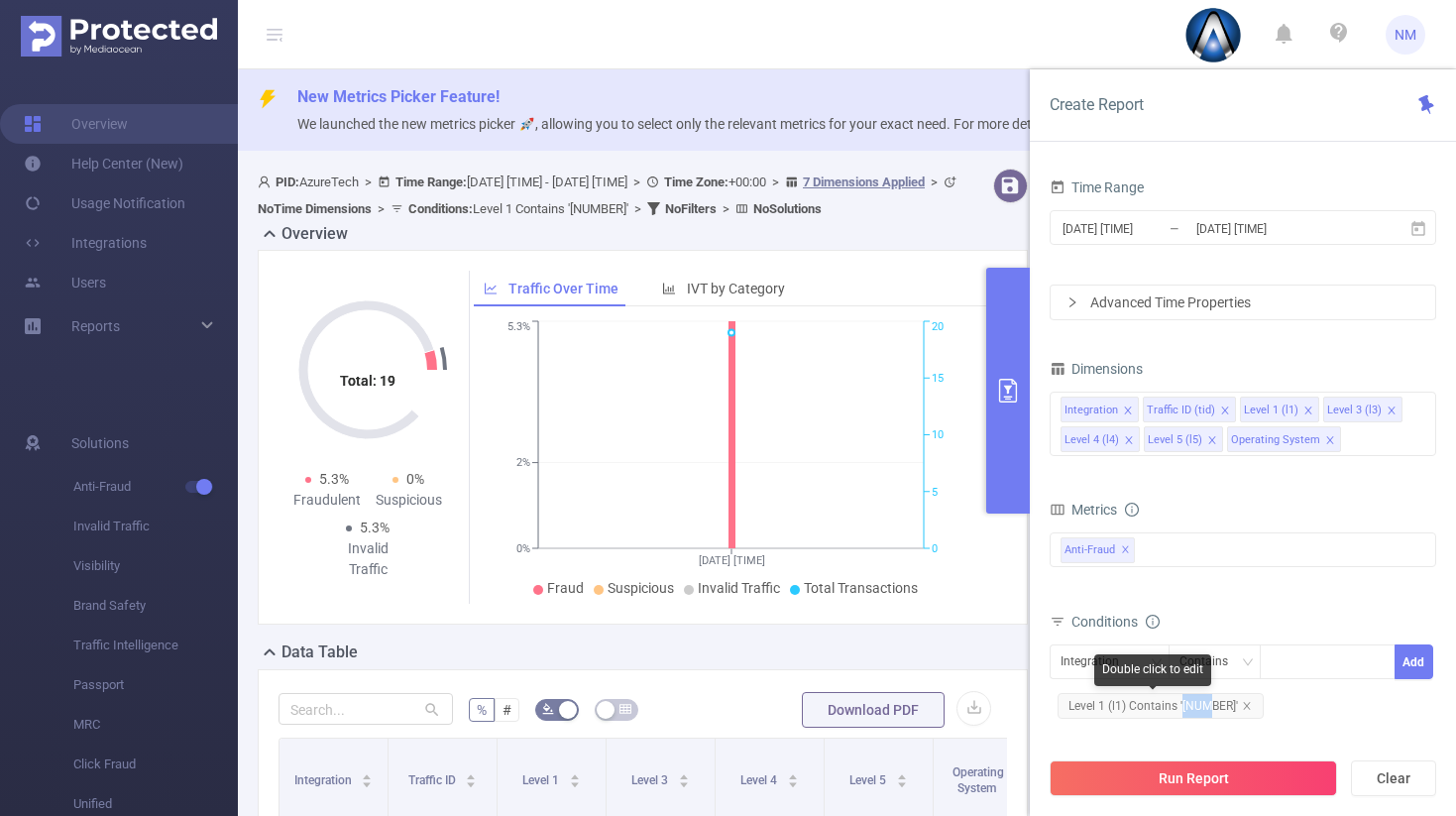 click on "Level 1 (l1) Contains '[NUMBER]'" at bounding box center [1161, 706] 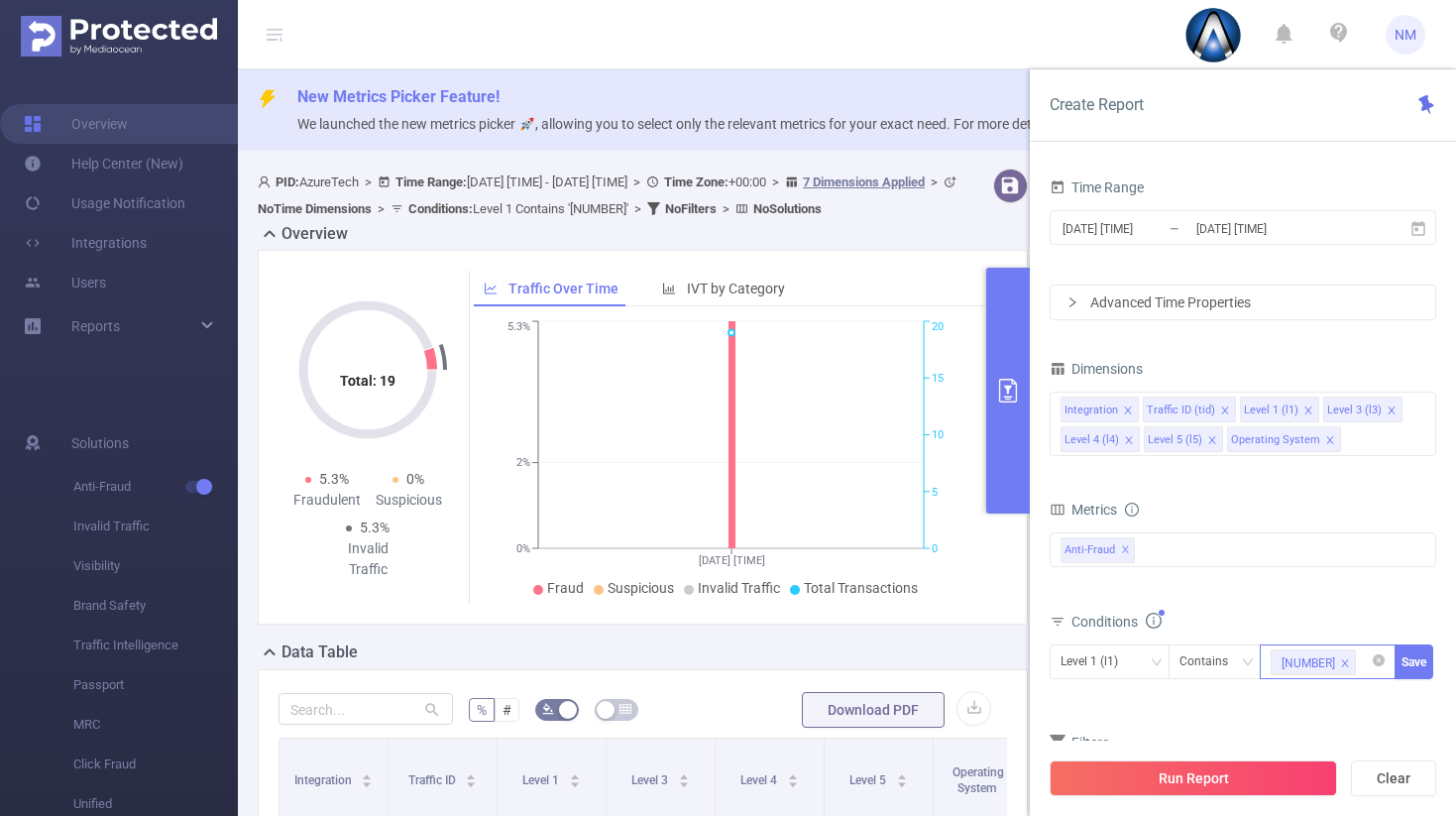click at bounding box center [1345, 663] 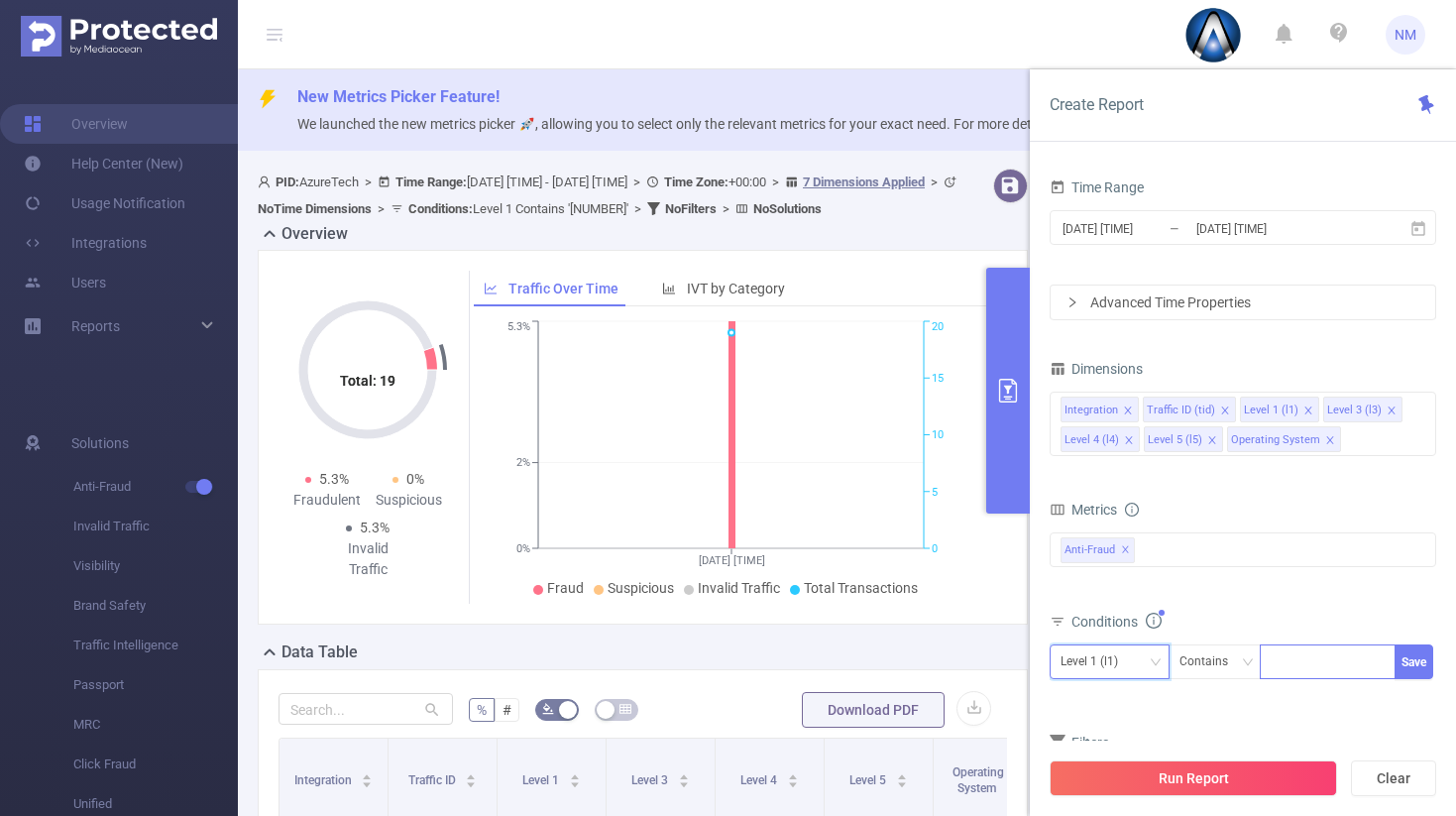 click on "Level 1 (l1)" at bounding box center (1096, 661) 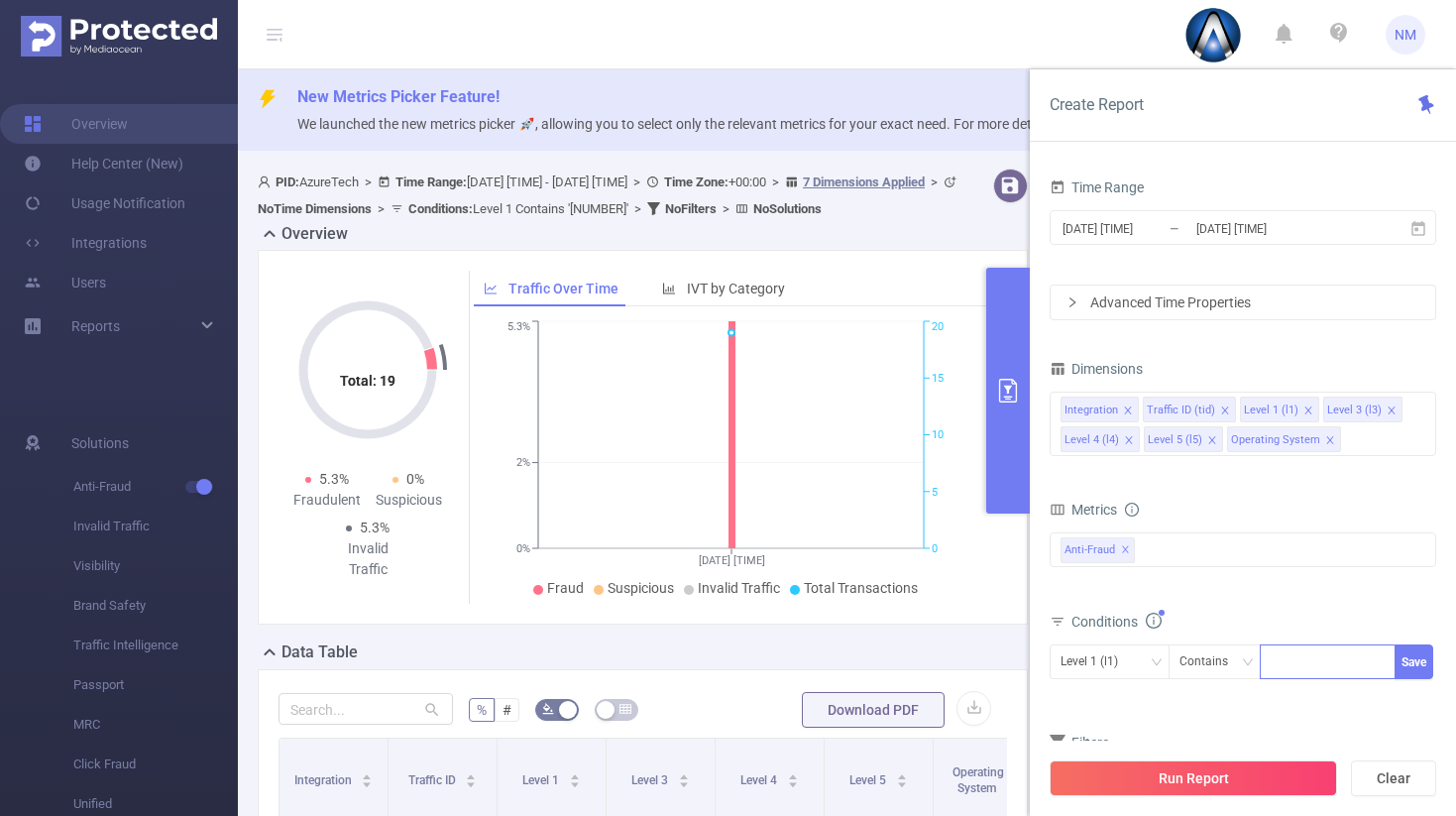 click on "Integration Traffic ID (tid) Level 1 (l1) Level 3 (l3) Level 4 (l4) Level 5 (l5) Operating System" at bounding box center [1243, 425] 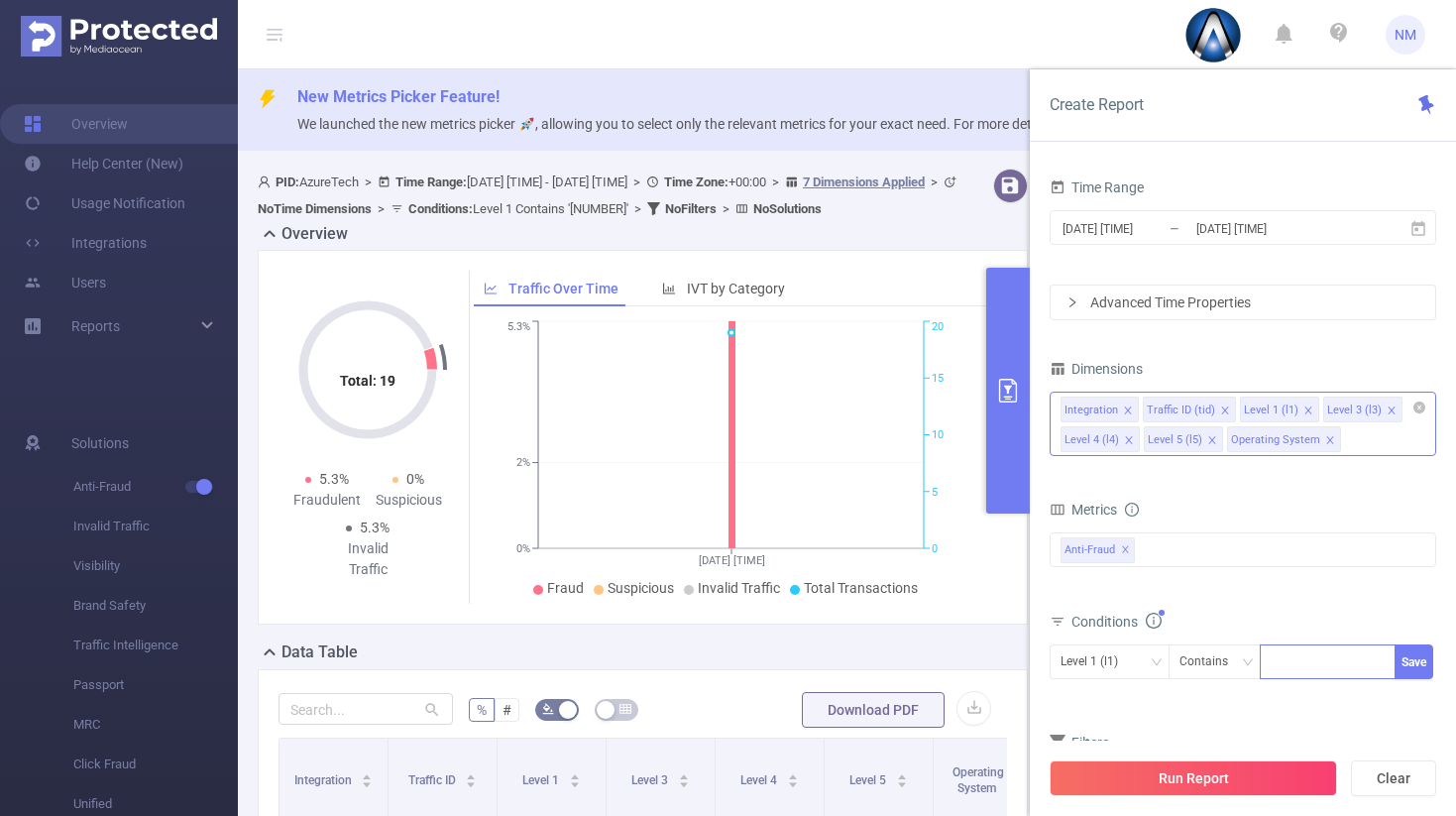 click on "Integration Traffic ID (tid) Level 1 (l1) Level 3 (l3) Level 4 (l4) Level 5 (l5) Operating System" at bounding box center (1243, 423) 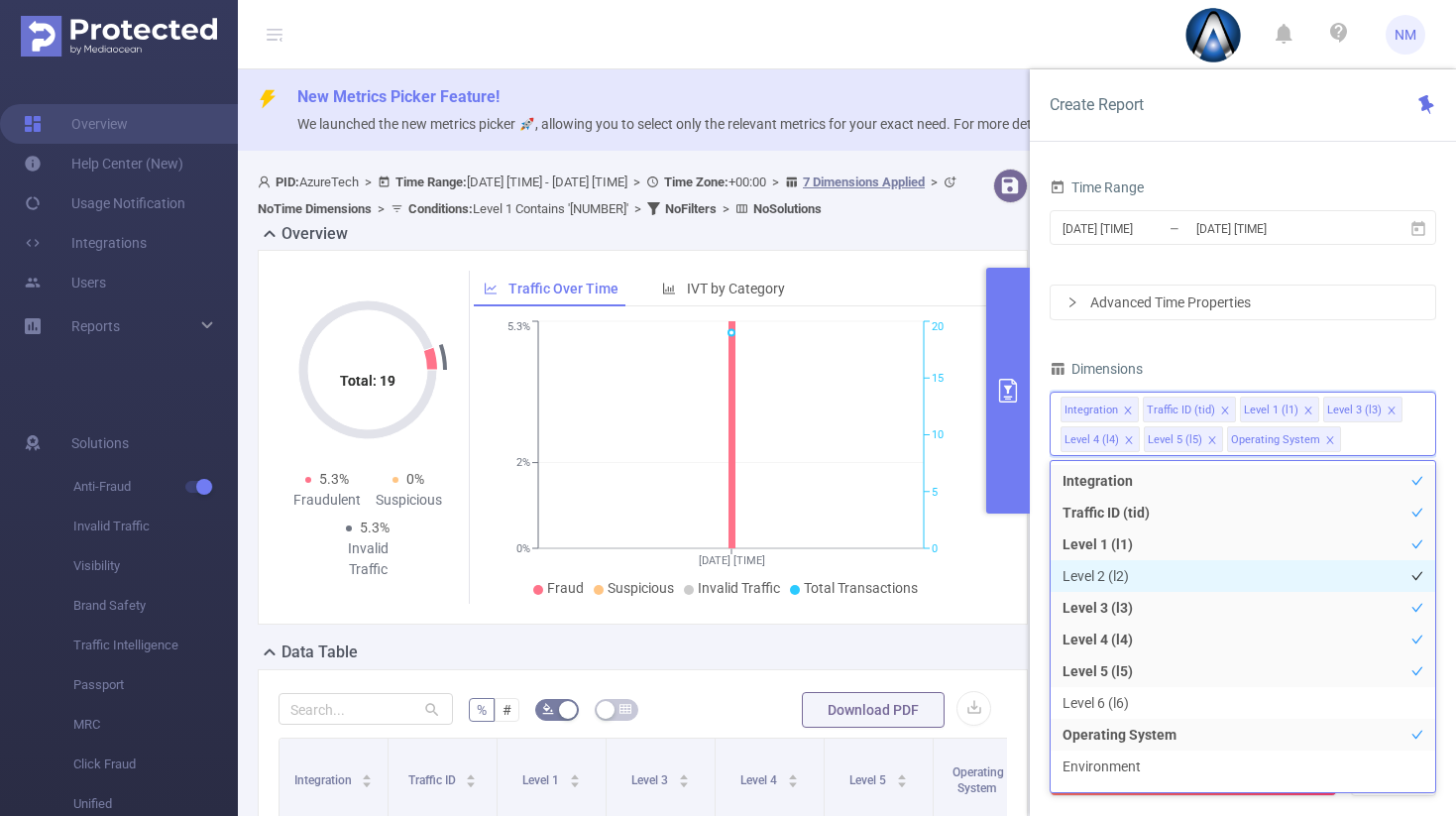 click on "Level 2 (l2)" at bounding box center [1243, 576] 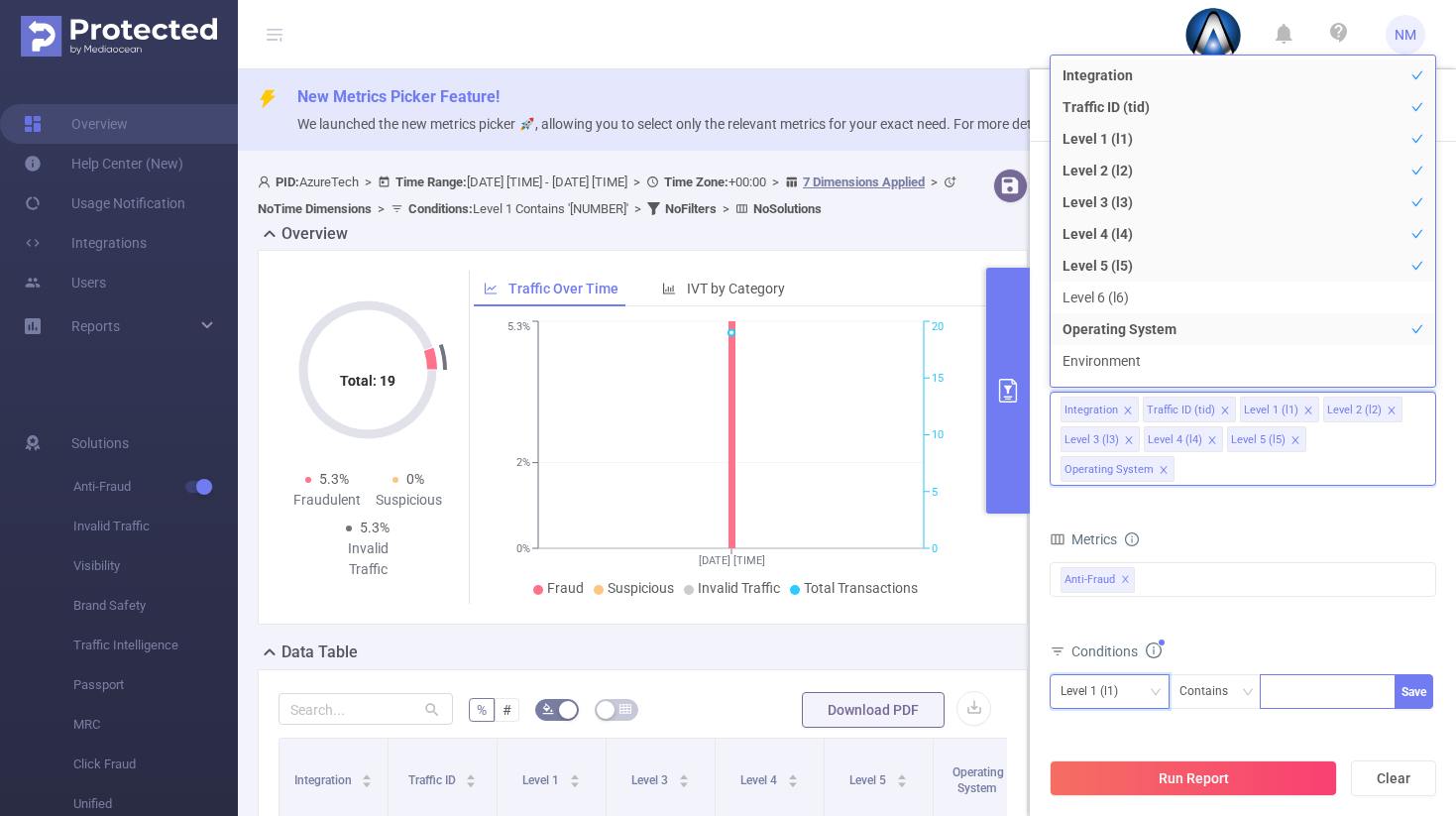 click on "Level 1 (l1)" at bounding box center [1109, 691] 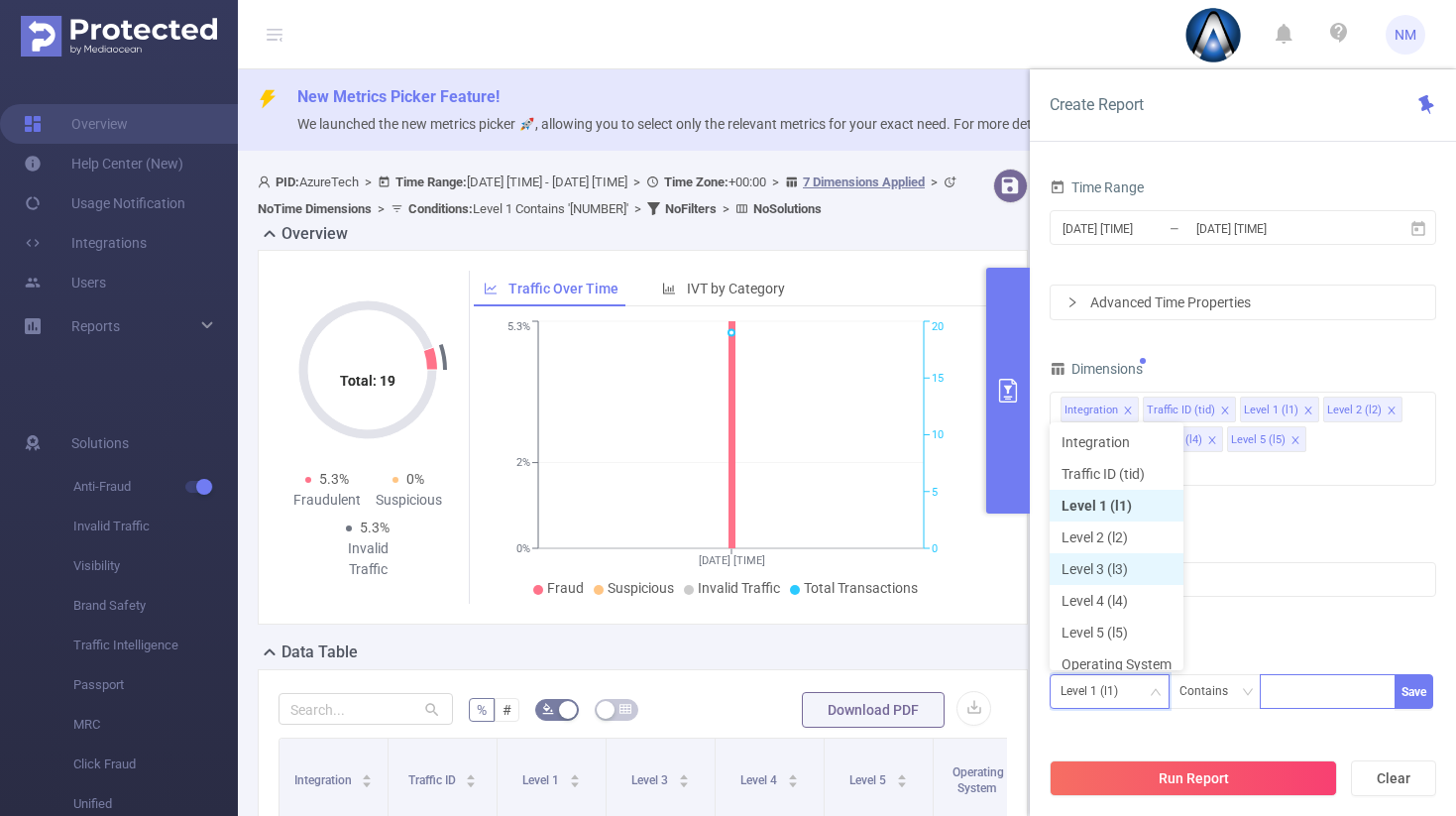 scroll, scrollTop: 10, scrollLeft: 0, axis: vertical 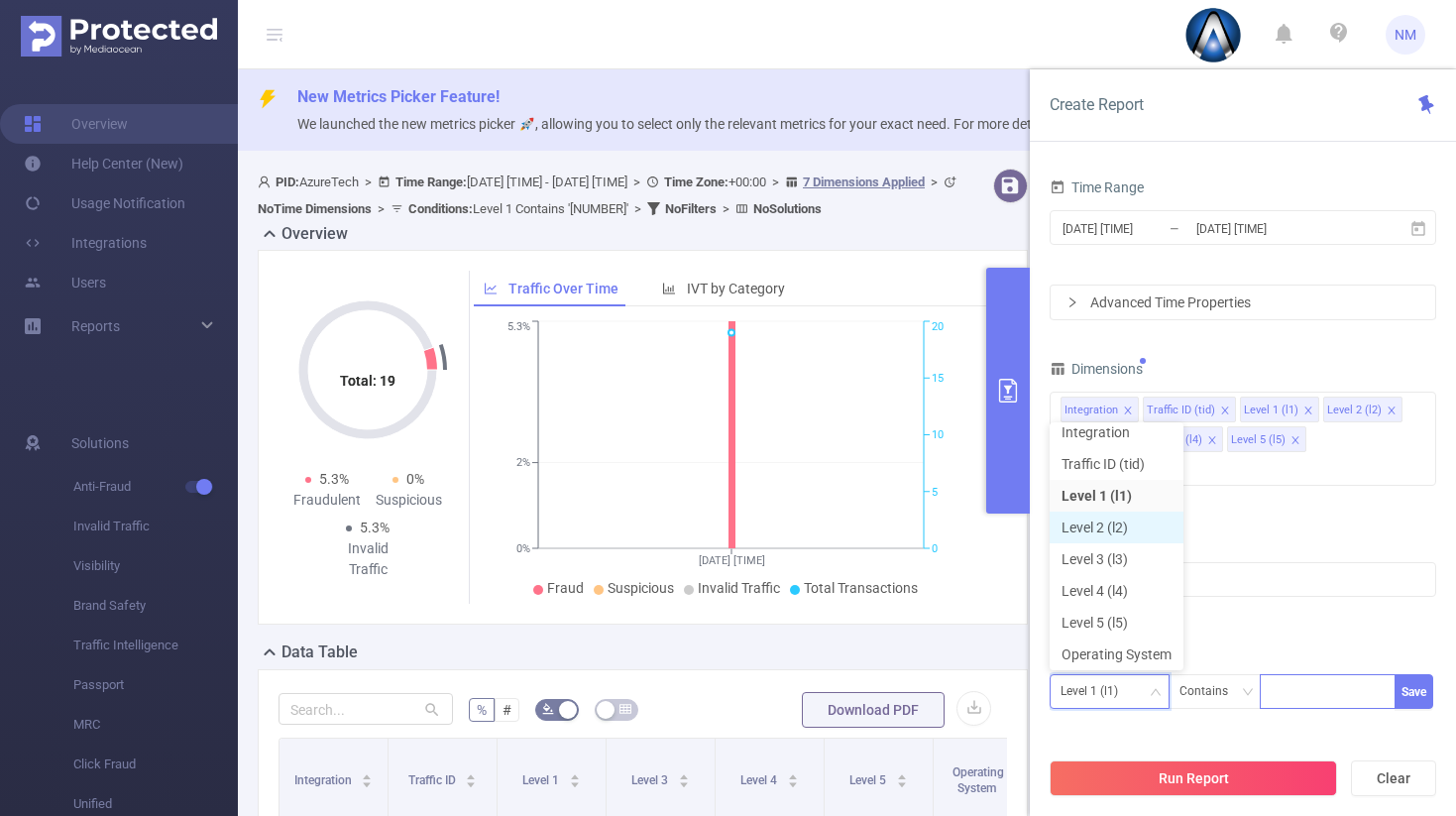 click on "Level 2 (l2)" at bounding box center (1116, 527) 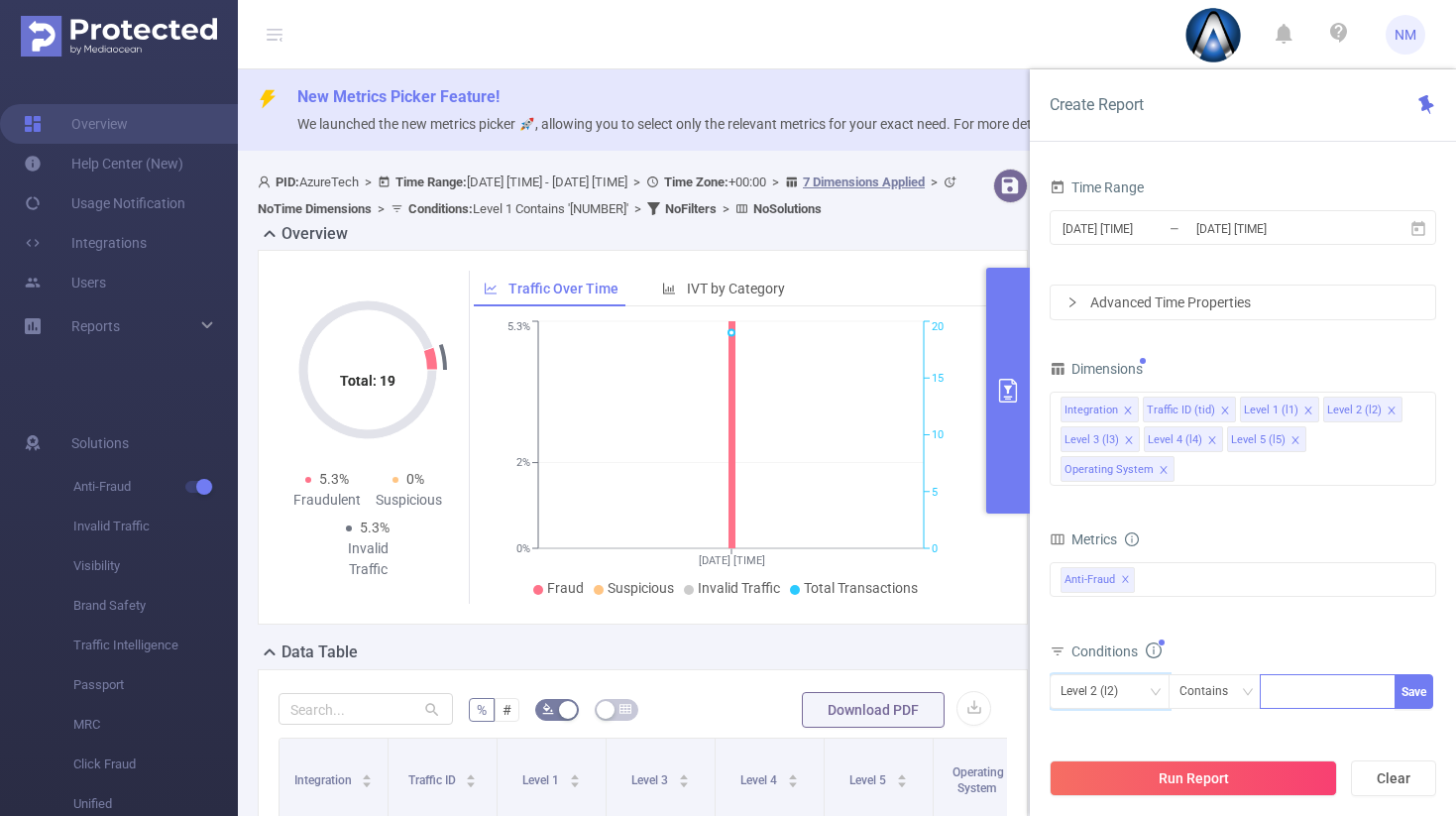 click at bounding box center [1327, 691] 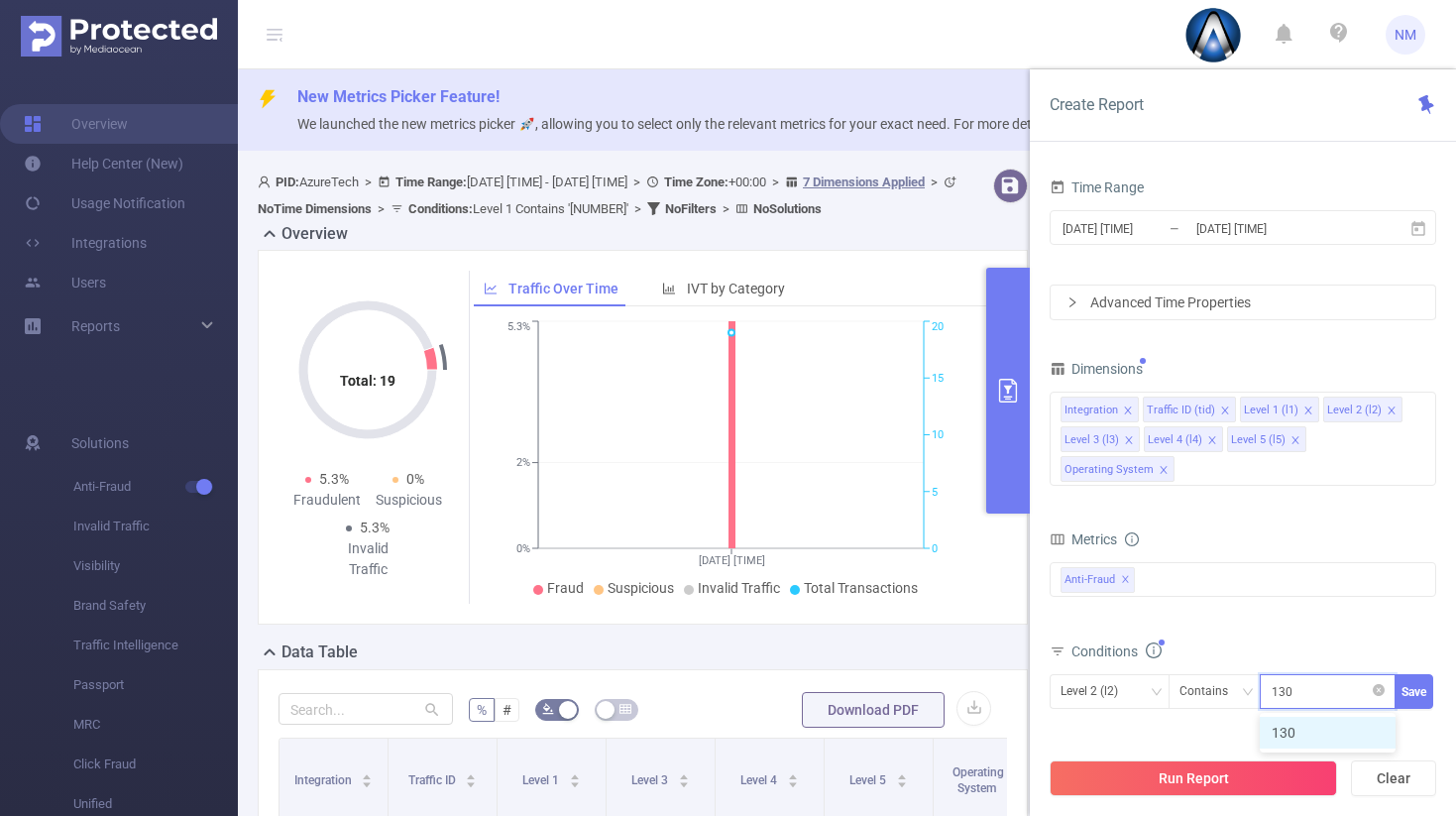 type on "13070" 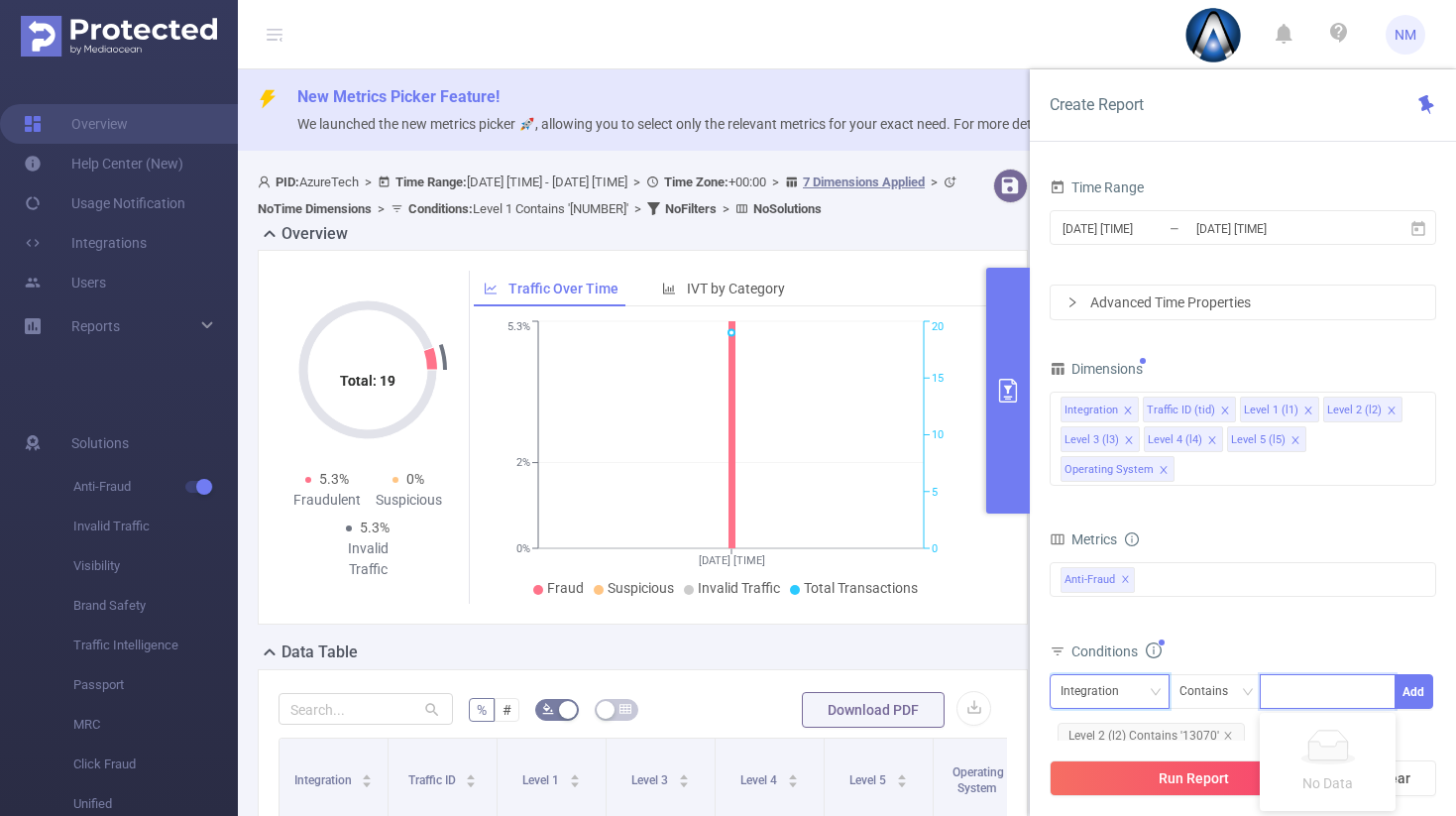 click on "Integration" at bounding box center (1096, 691) 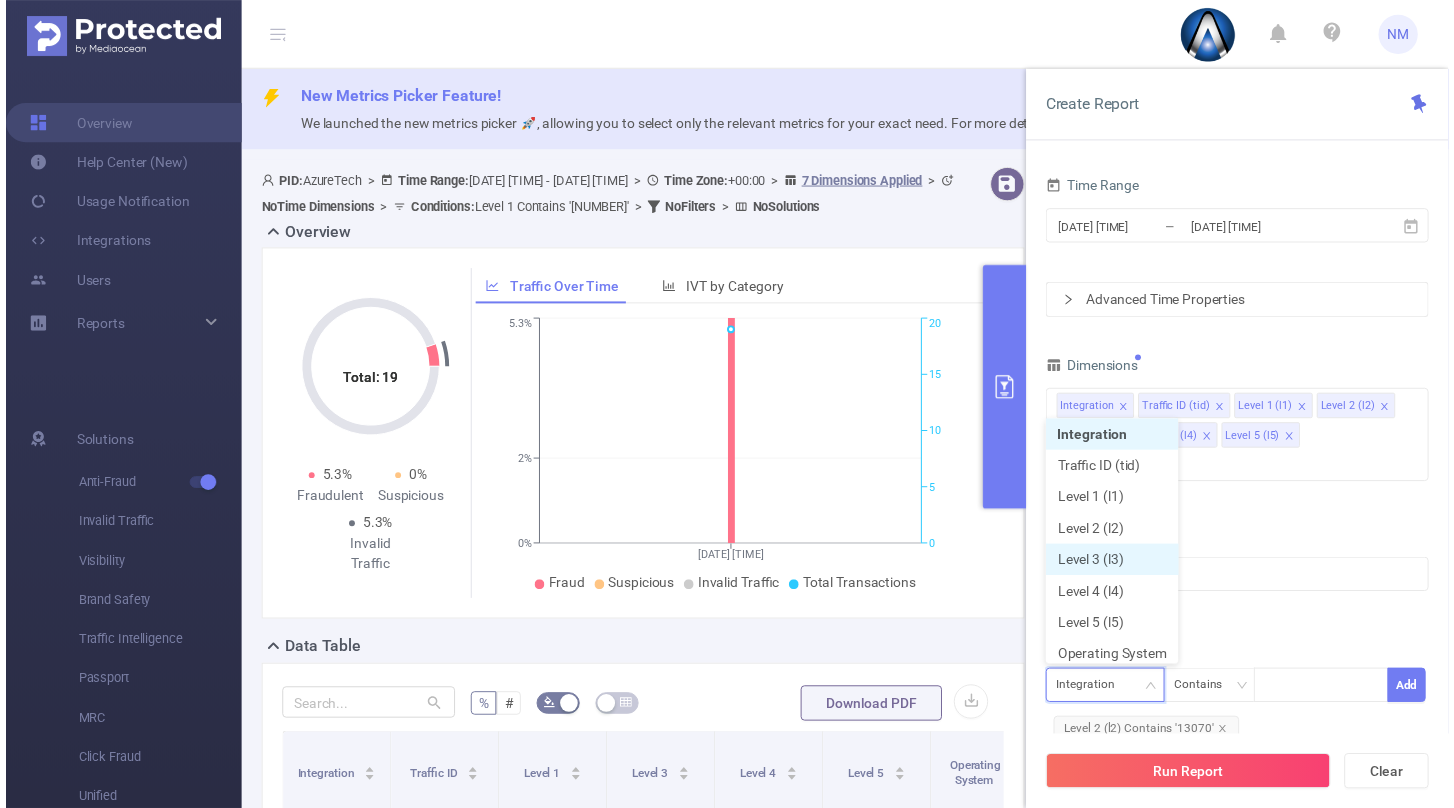 scroll, scrollTop: 10, scrollLeft: 0, axis: vertical 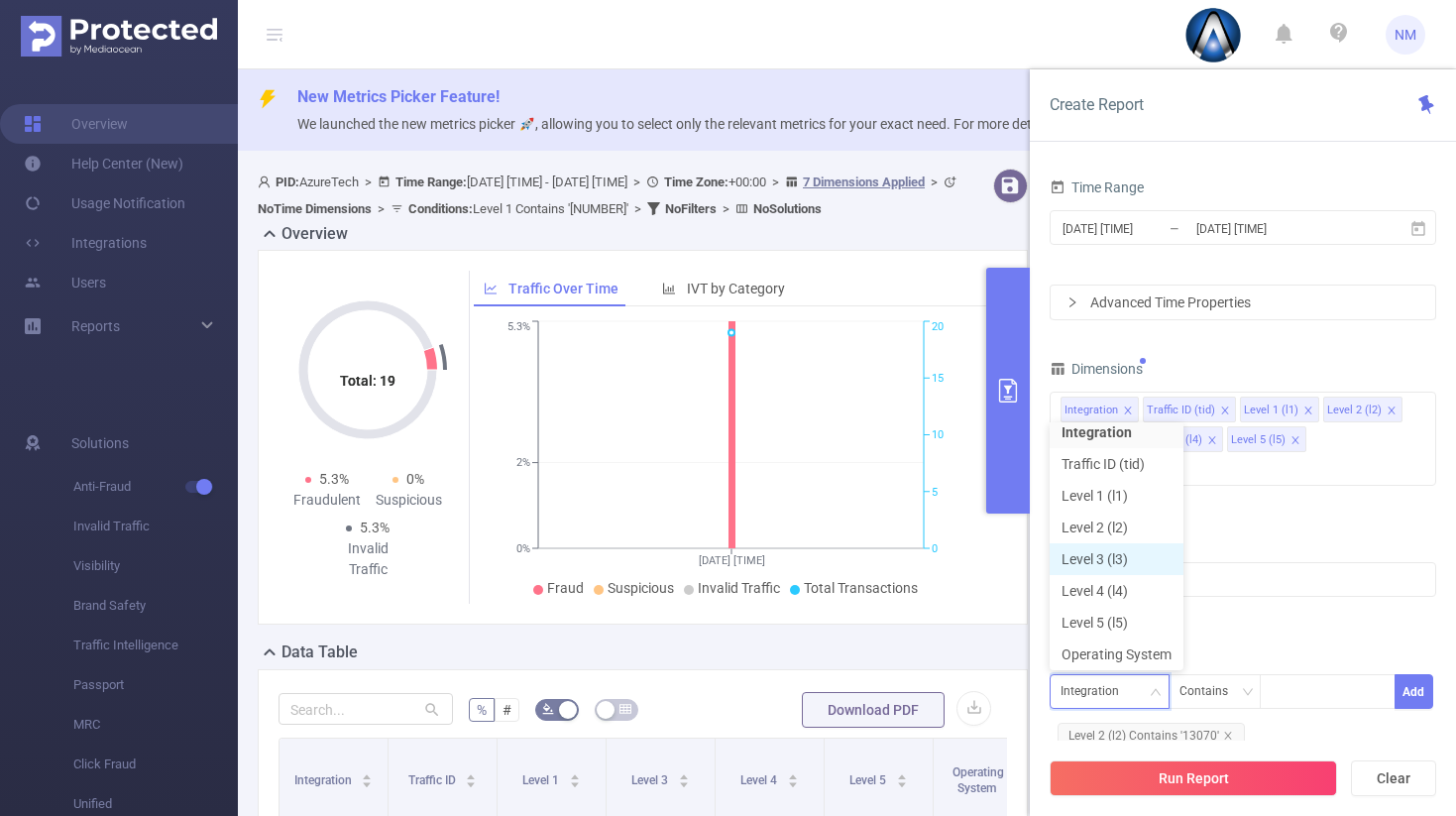 click on "Level 3 (l3)" at bounding box center [1116, 559] 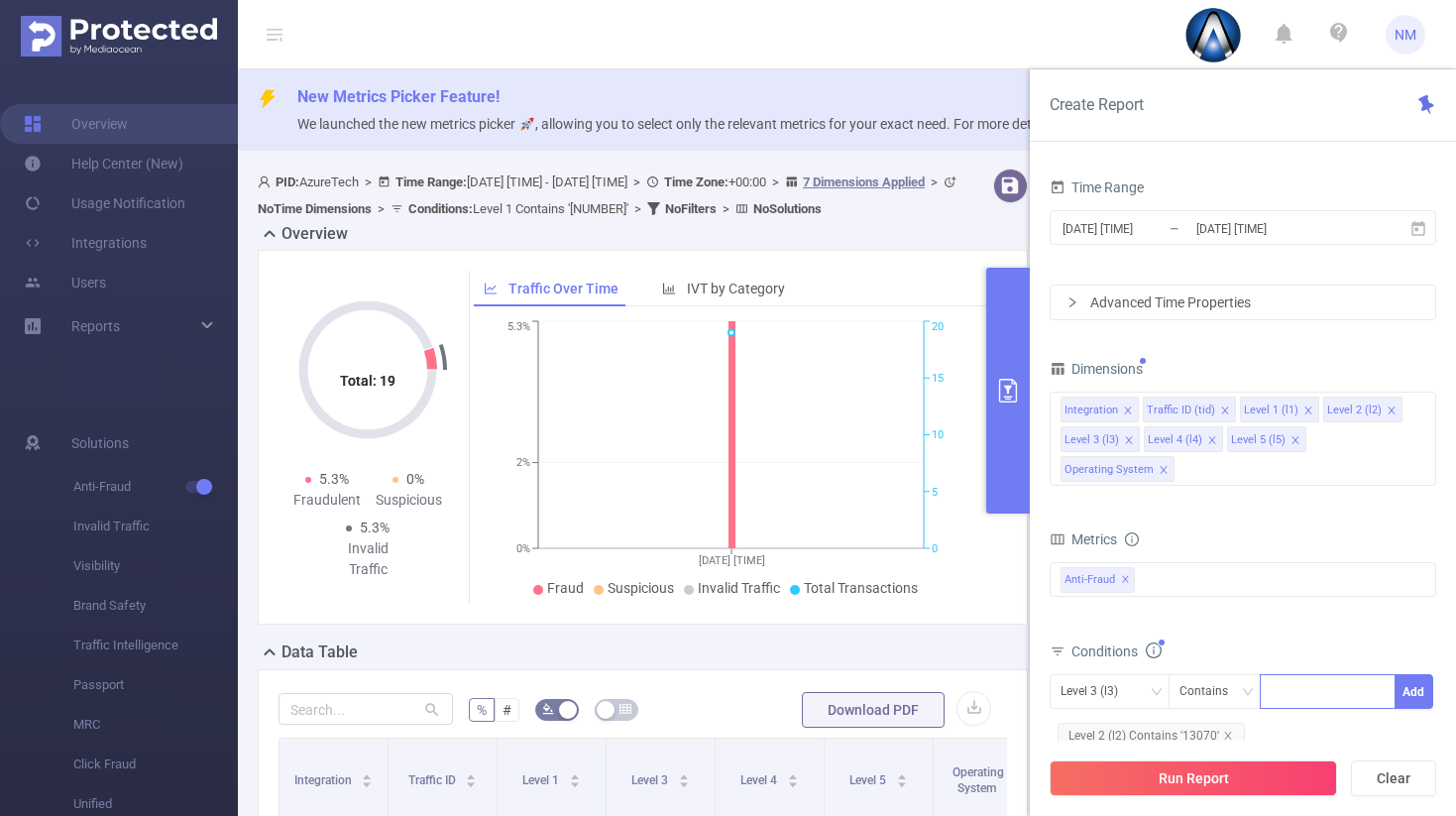 click at bounding box center [1327, 691] 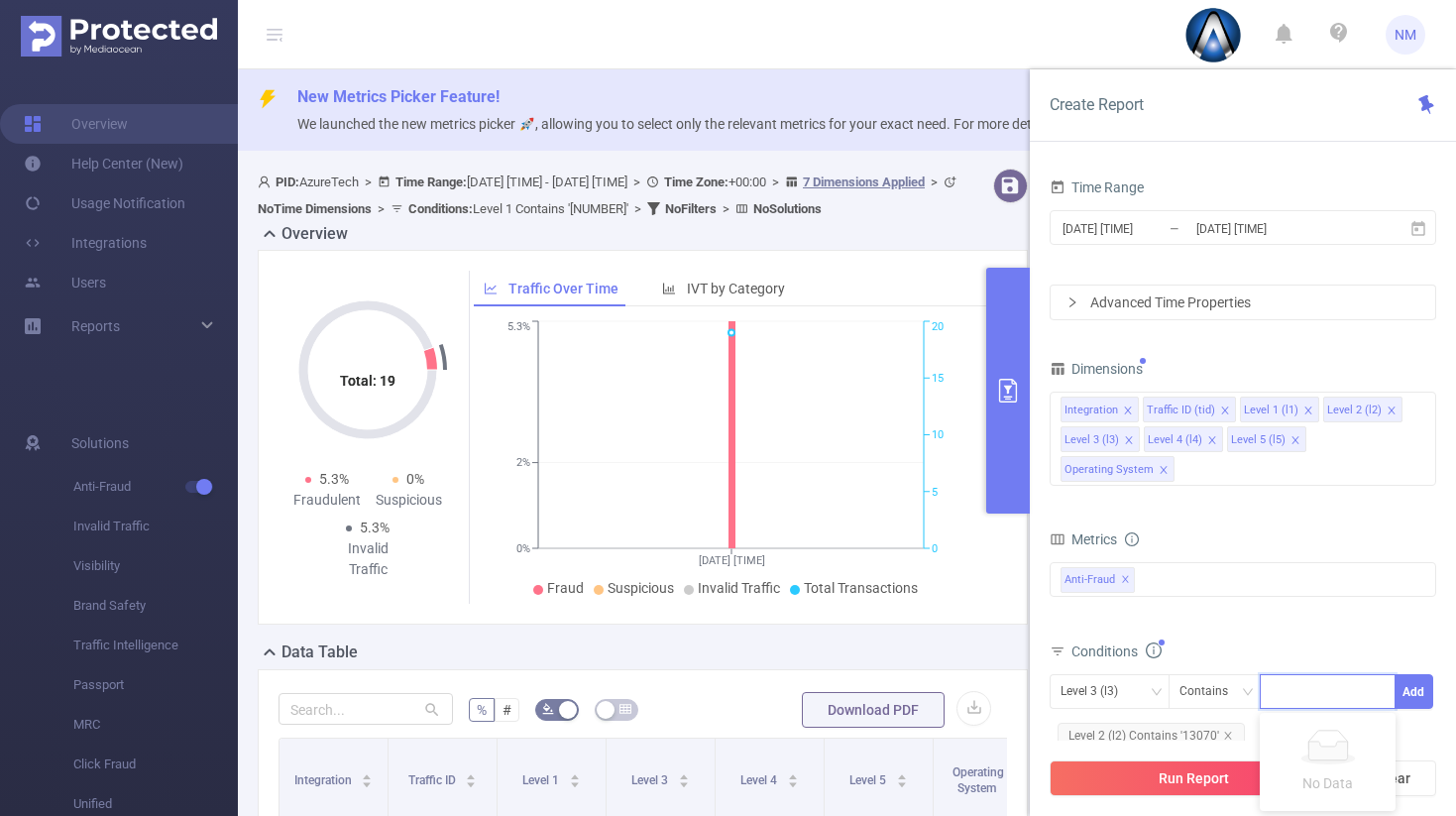 paste on "com.bamnetworks.mobile.android.gameday.atbat" 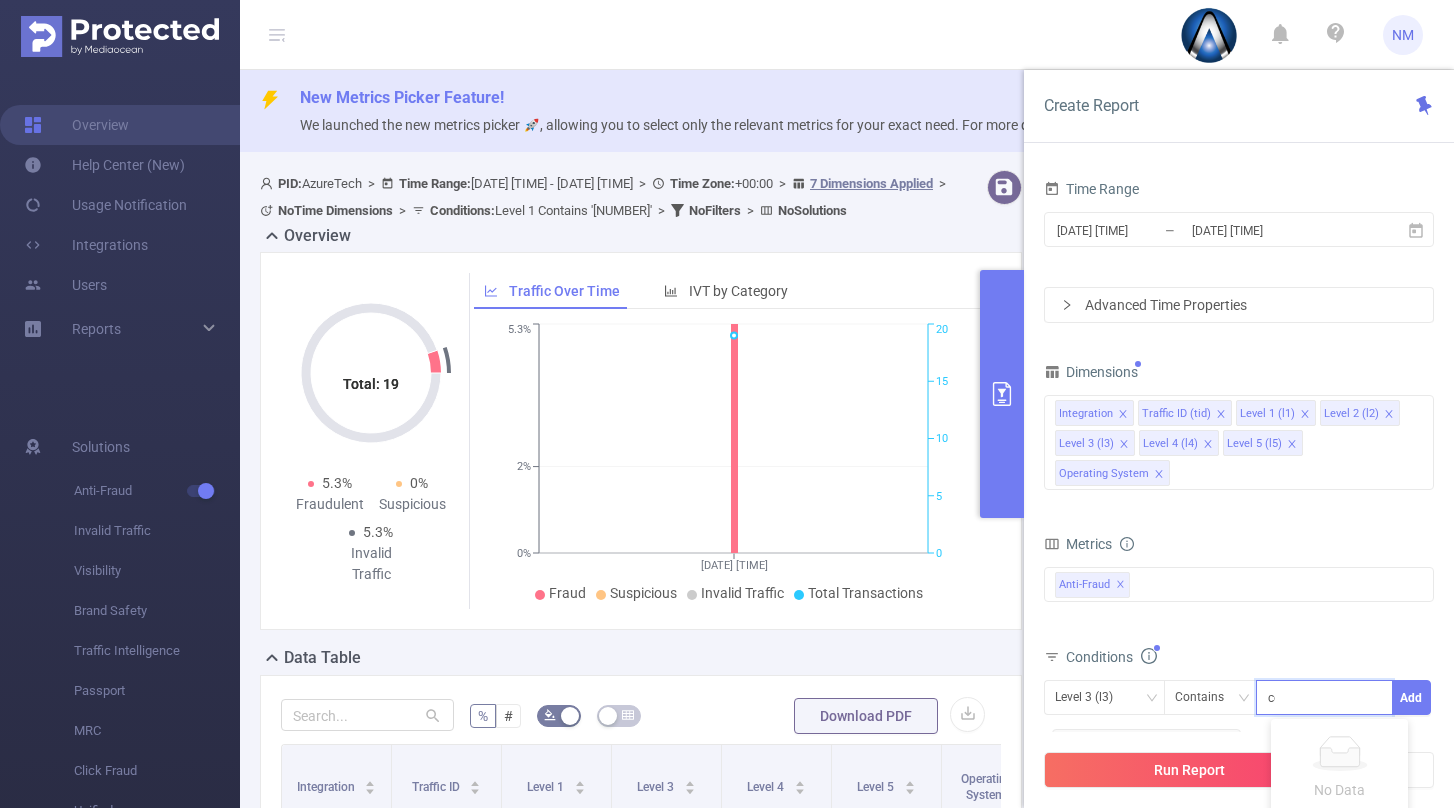 scroll, scrollTop: 0, scrollLeft: 152, axis: horizontal 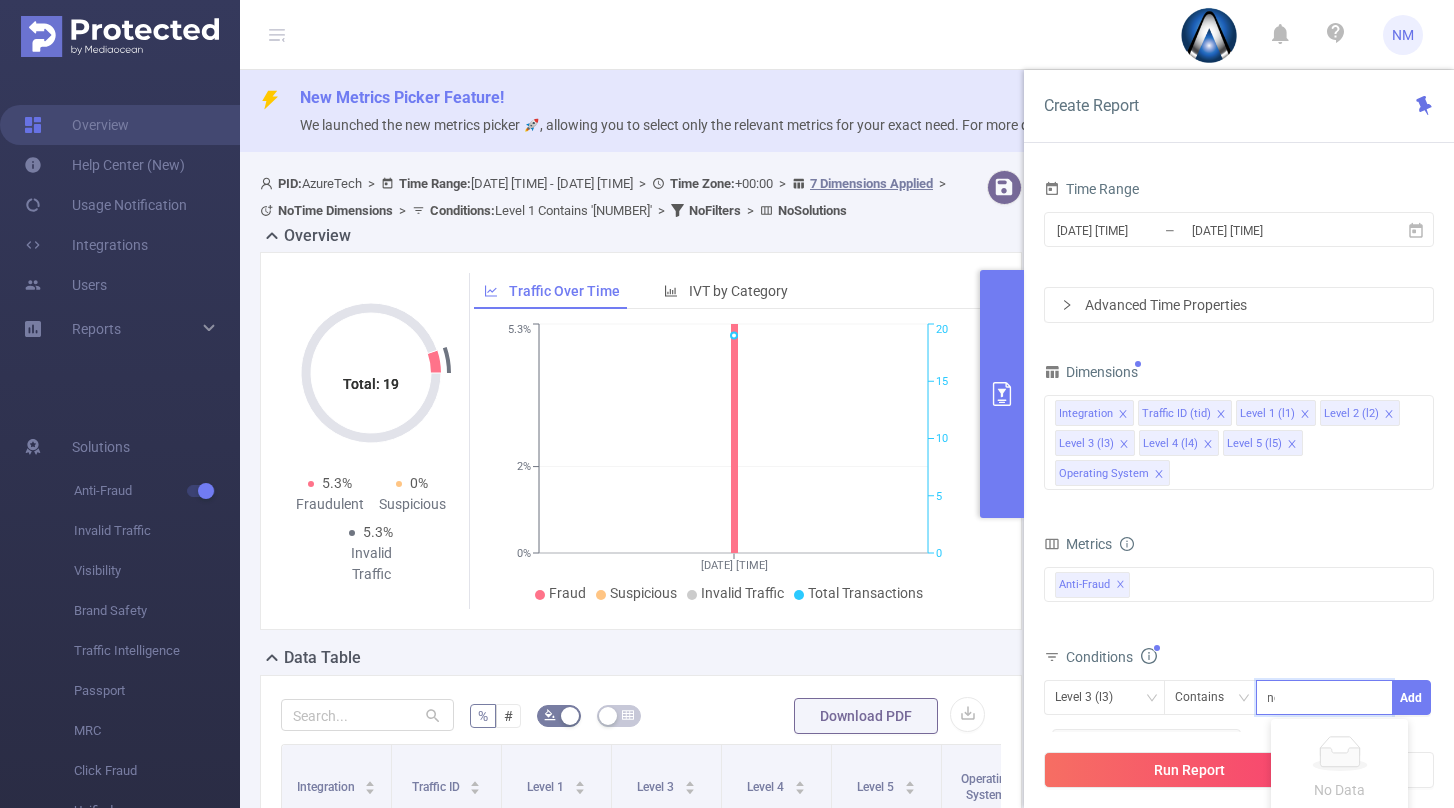 type 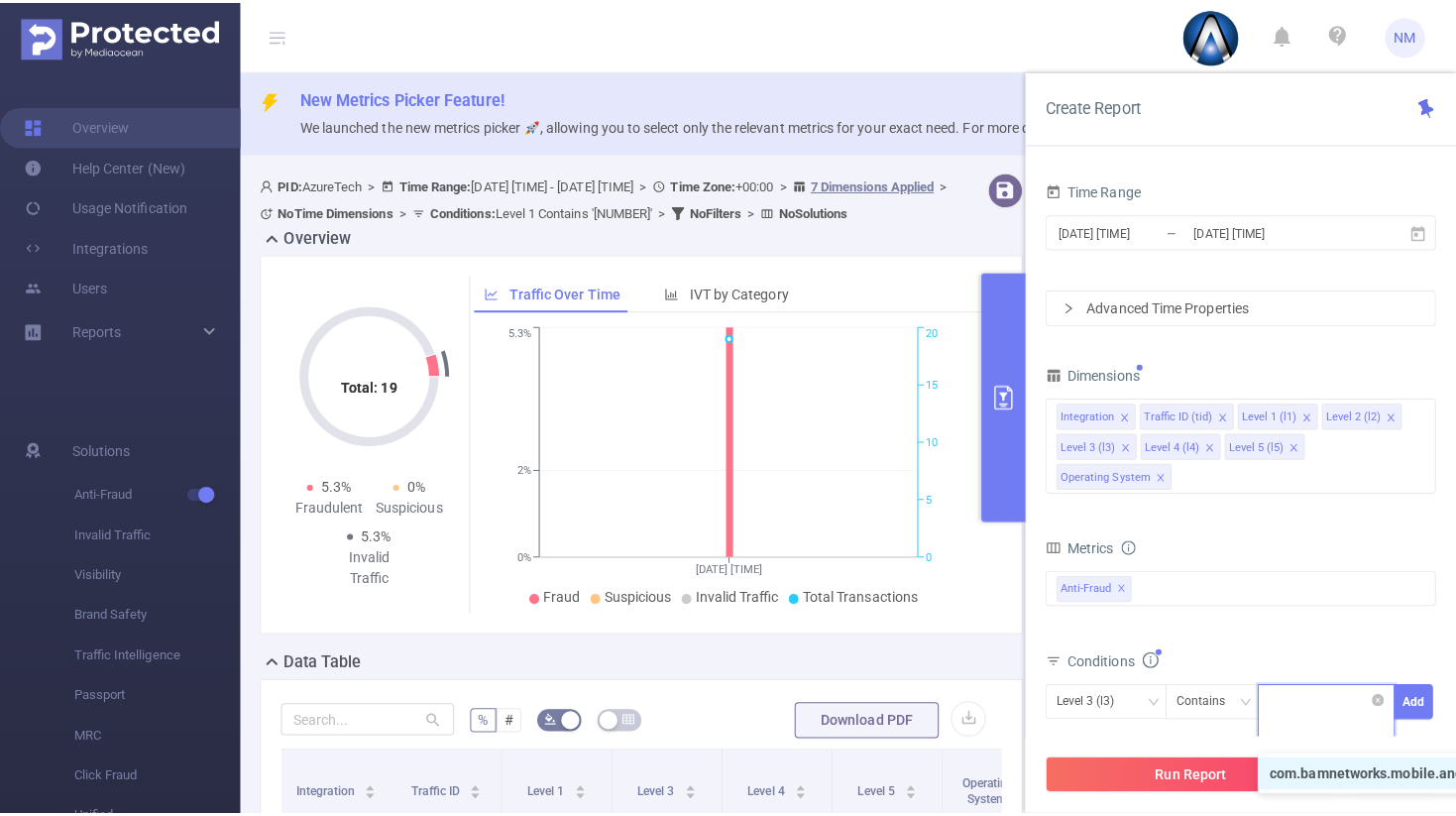 scroll, scrollTop: 0, scrollLeft: 0, axis: both 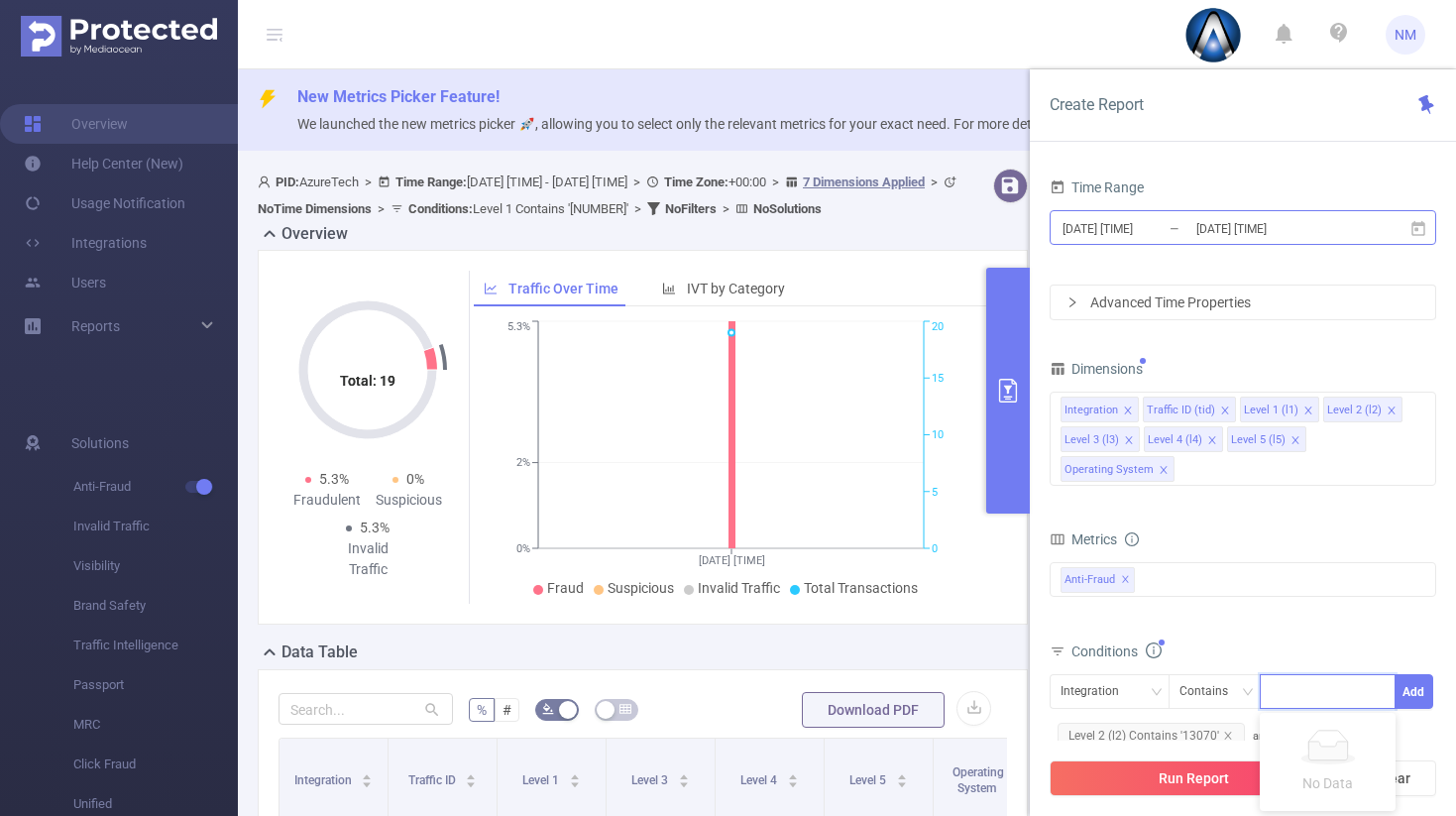 click on "[DATE] [TIME]" at bounding box center (1141, 228) 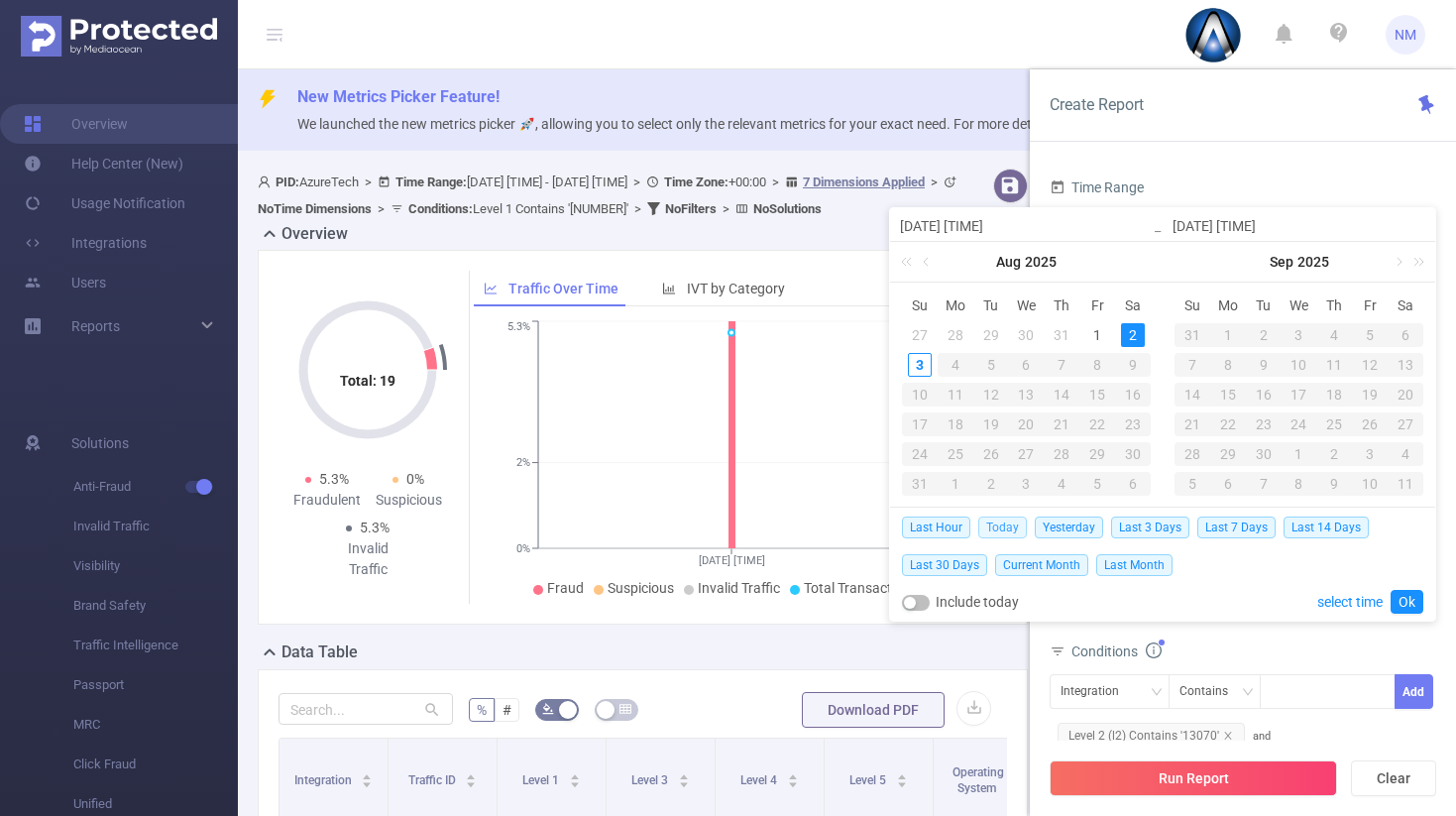 click on "Today" at bounding box center [1002, 527] 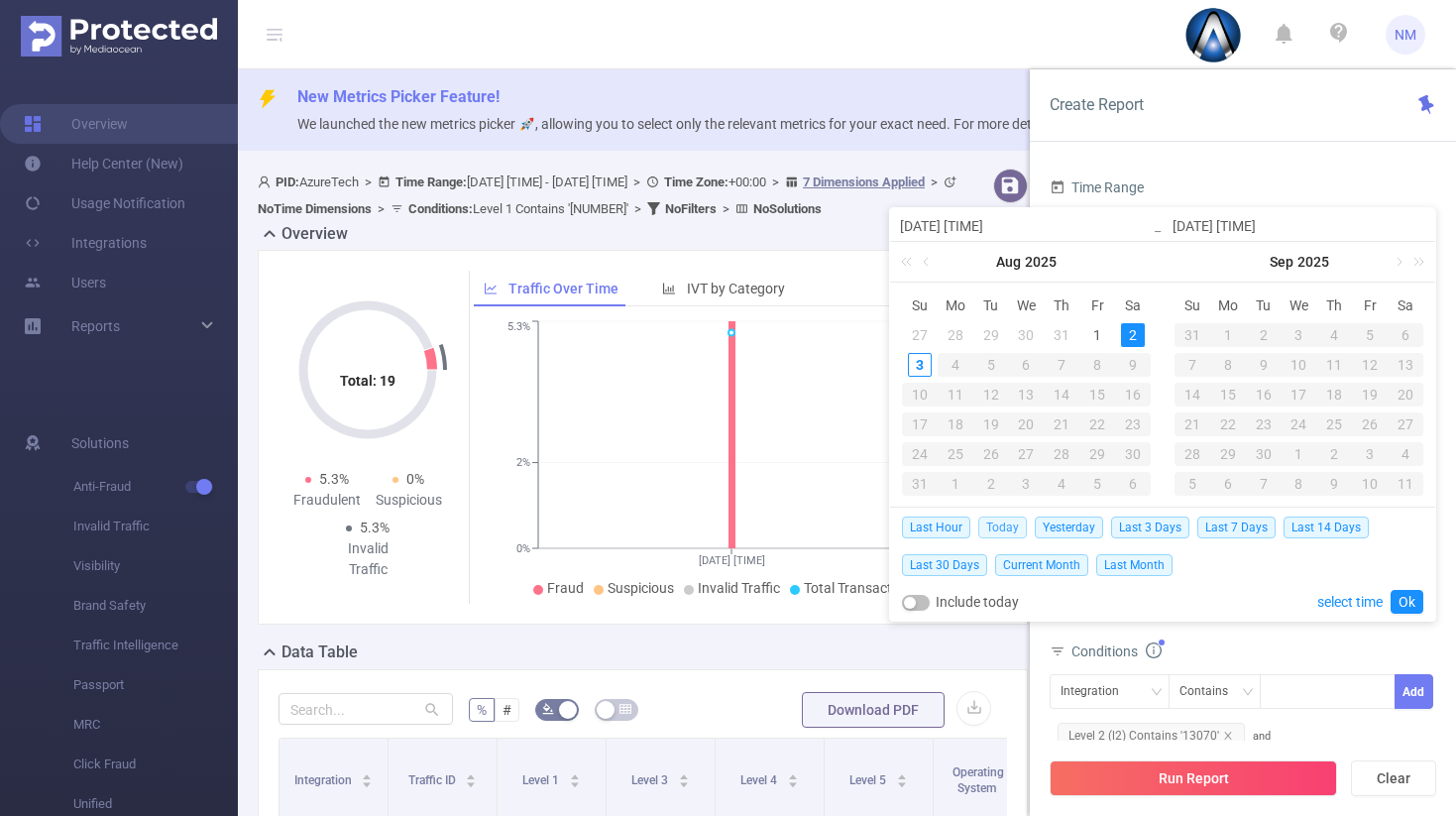 type on "[DATE] [TIME]" 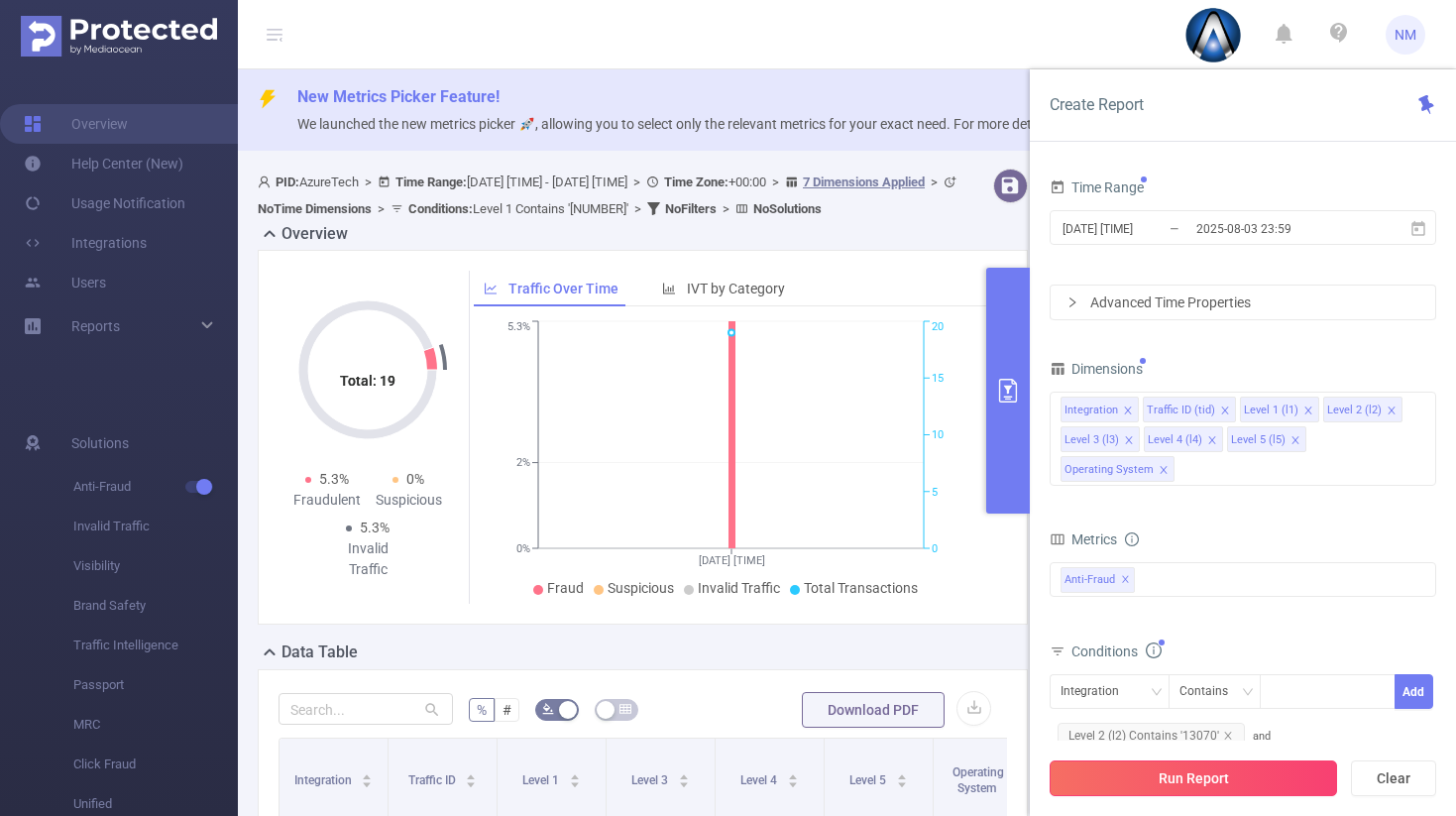 click on "Run Report" at bounding box center (1193, 778) 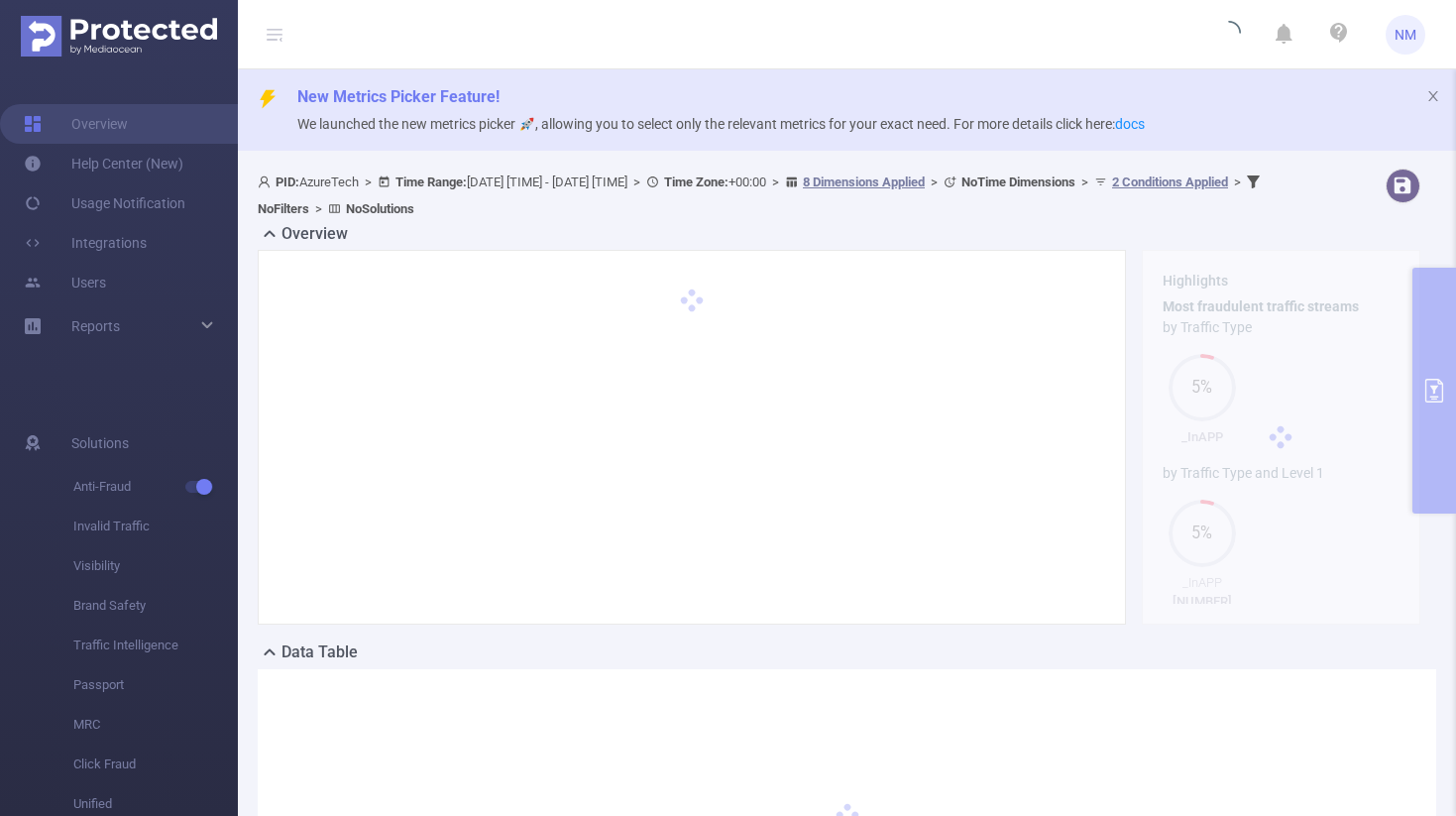 type 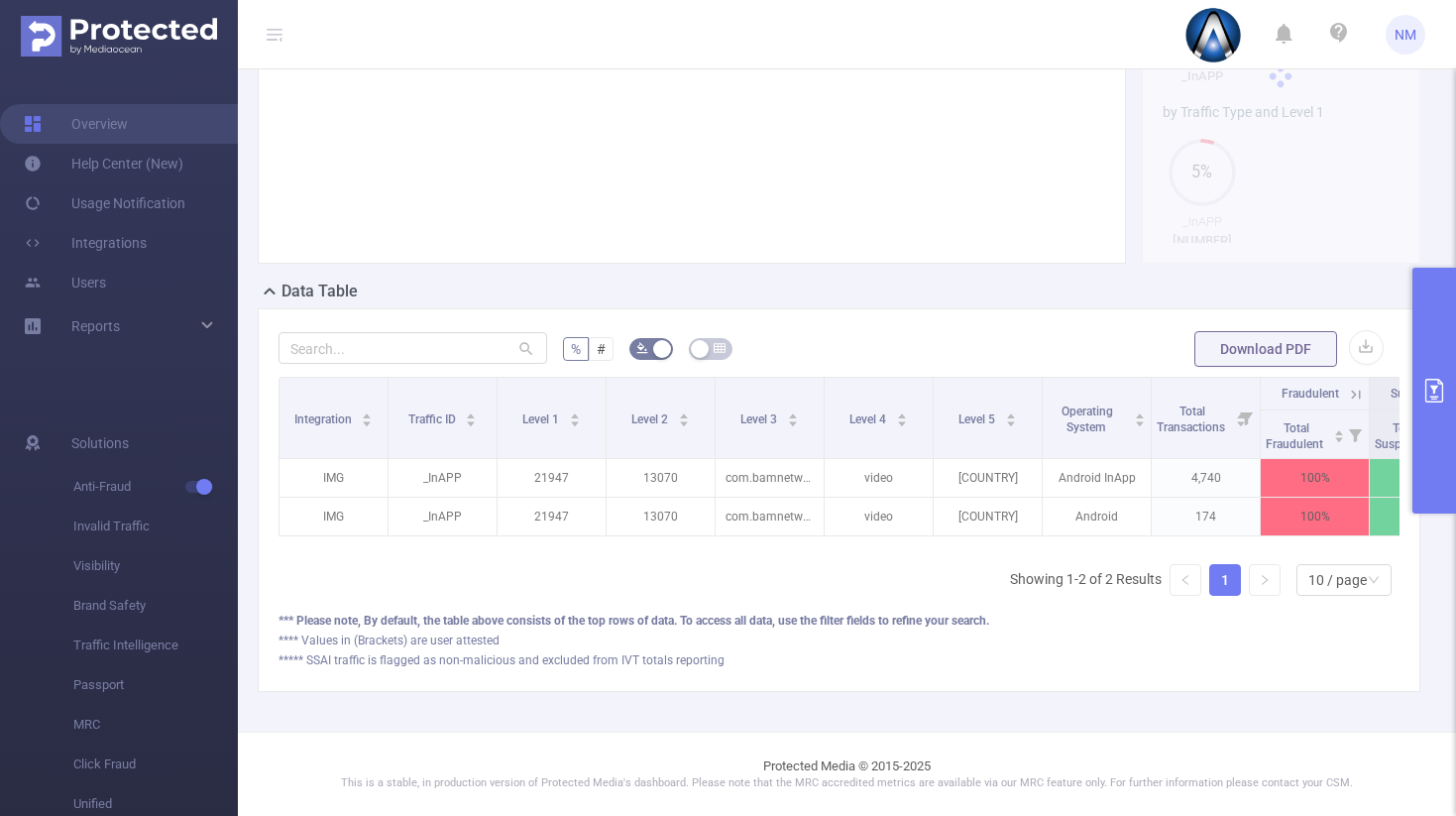 scroll, scrollTop: 375, scrollLeft: 0, axis: vertical 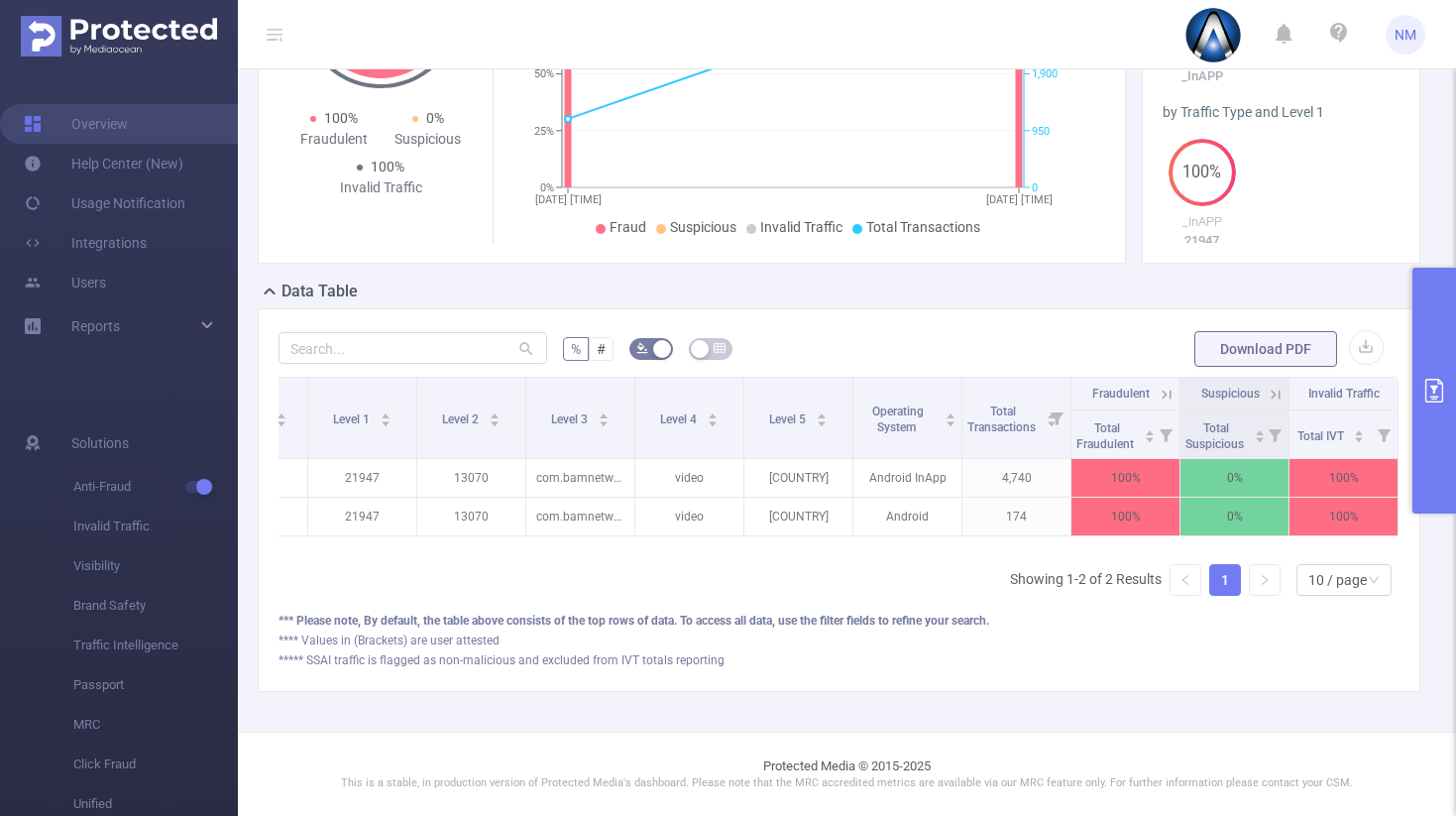 click on "IMG _InAPP [NUMBER] [NUMBER] com.bamnetworks.mobile.android.gameday.atbat video [COUNTRY] Android InApp 4,740 100% 0% 100% IMG _InAPP [NUMBER] [NUMBER] com.bamnetworks.mobile.android.gameday.atbat video [COUNTRY] Android 174 100% 0% 100% Showing 1-2 of 2 Results 1 10 / page *** Please note, By default, the table above consists of the top rows of data. To access all data, use the filter fields to refine your search. **** Values in (Brackets) are user attested ***** SSAI traffic is flagged as non-malicious and excluded from IVT totals reporting" at bounding box center (839, 499) 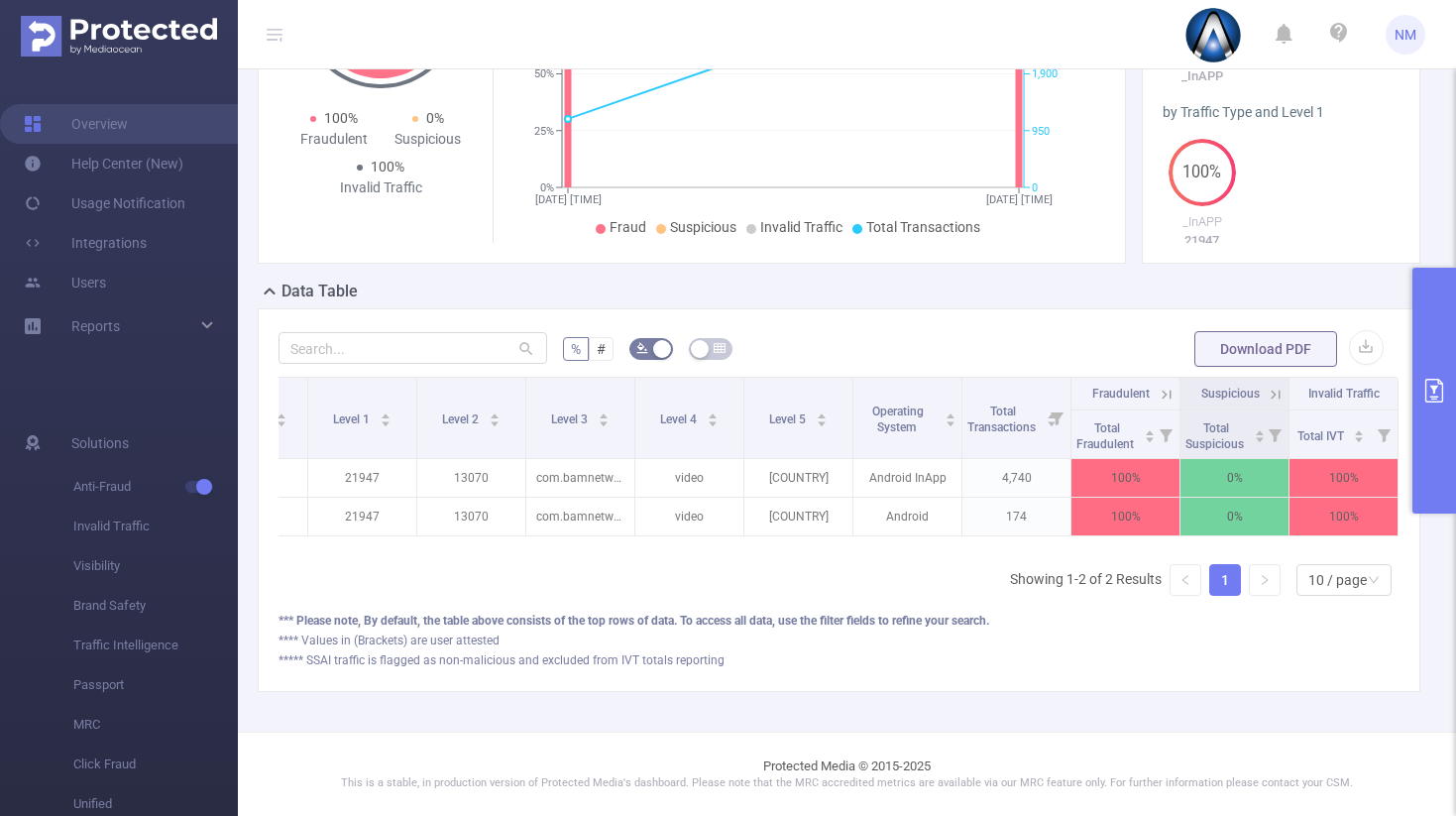click 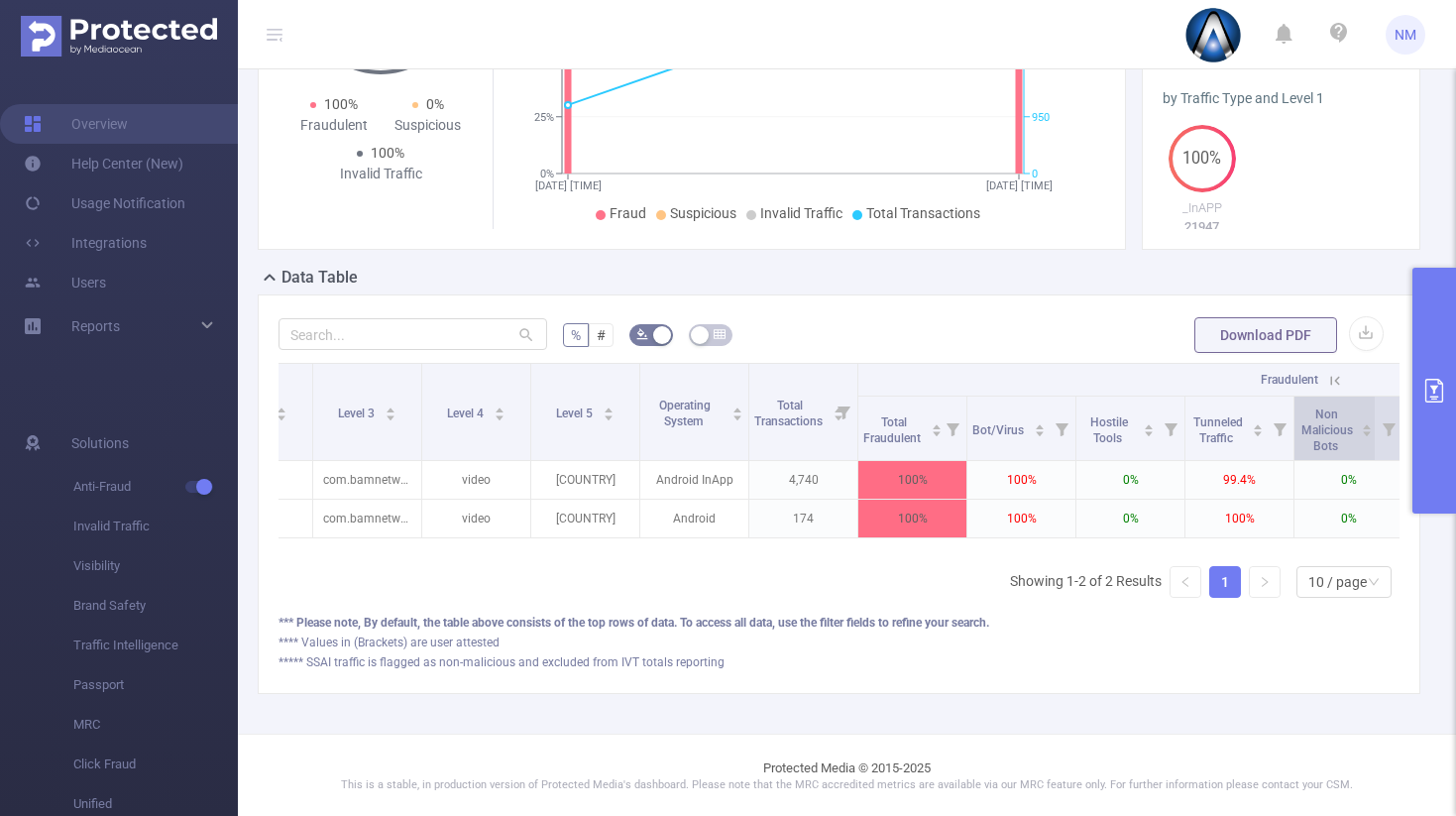 scroll, scrollTop: 0, scrollLeft: 300, axis: horizontal 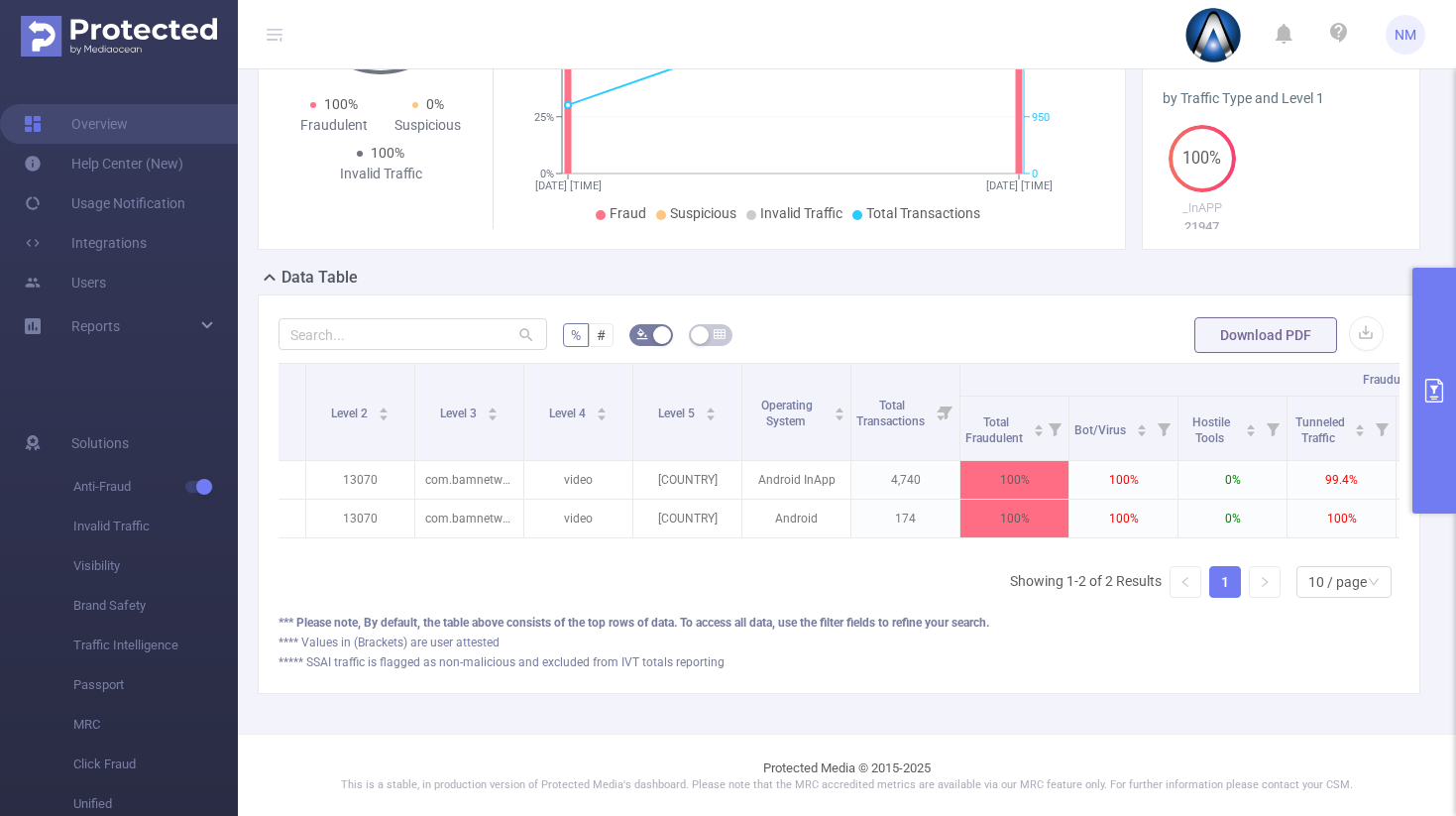 click at bounding box center [1434, 391] 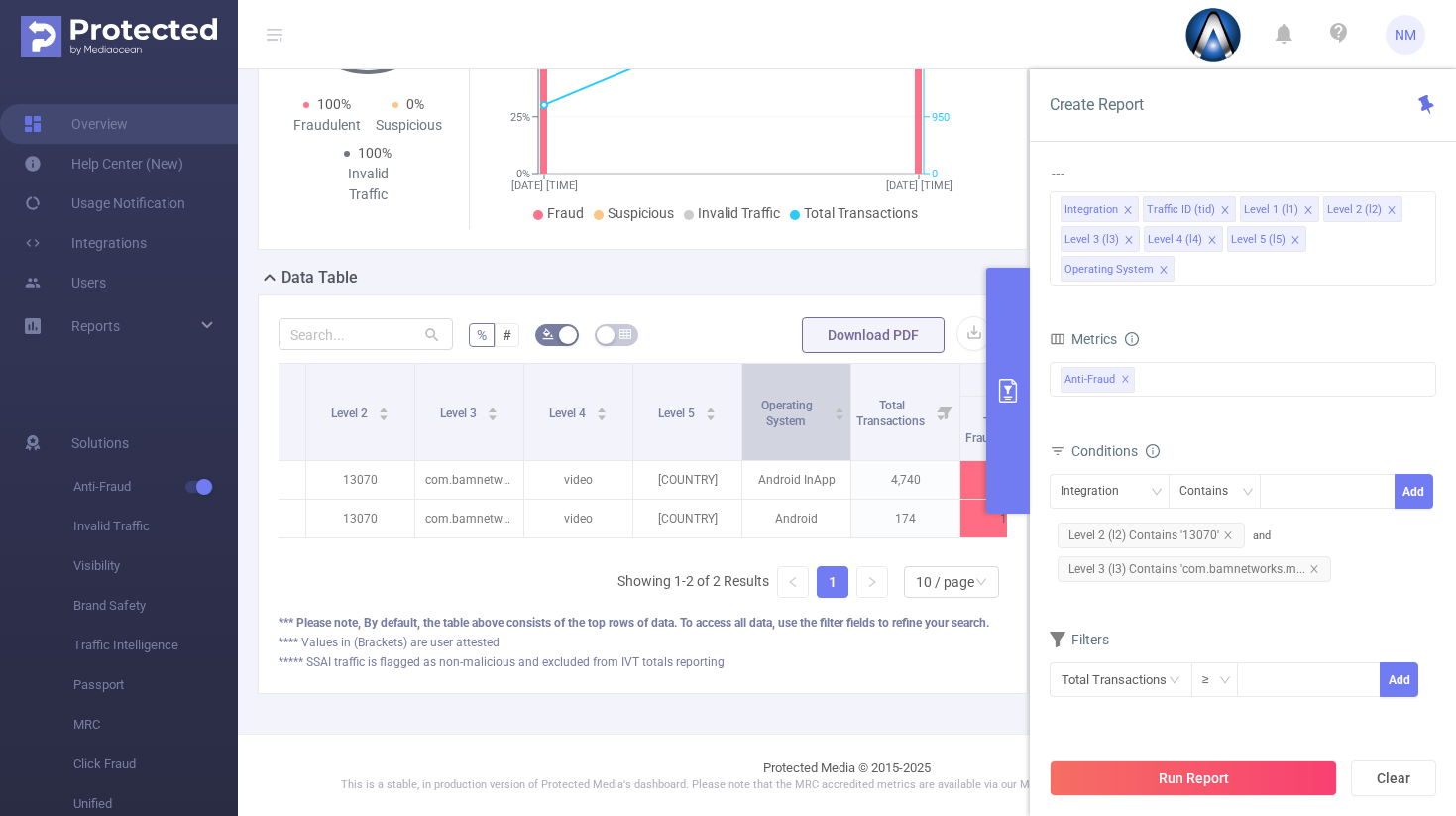 click on "Operating System" at bounding box center [796, 411] 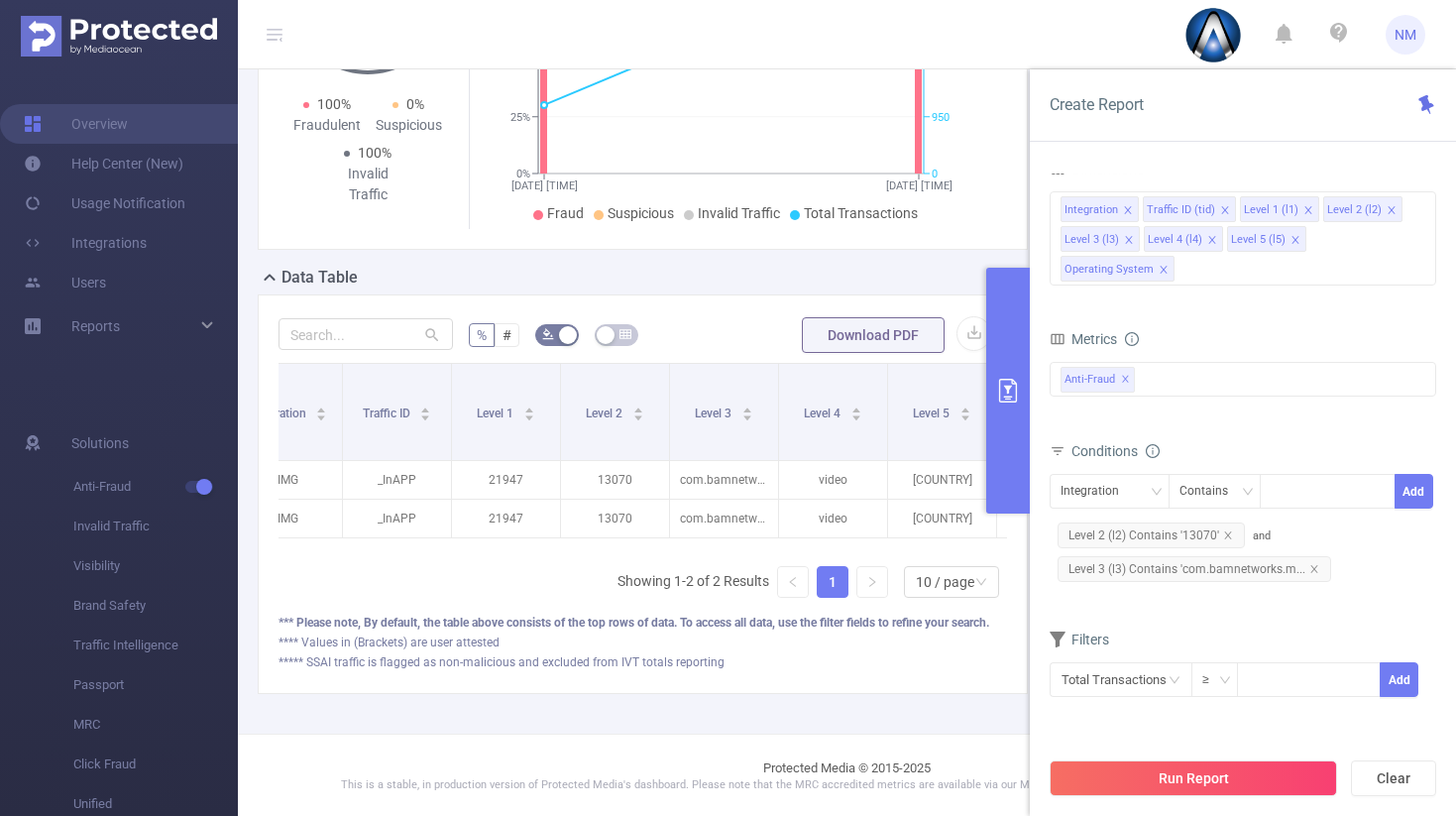 scroll, scrollTop: 0, scrollLeft: 0, axis: both 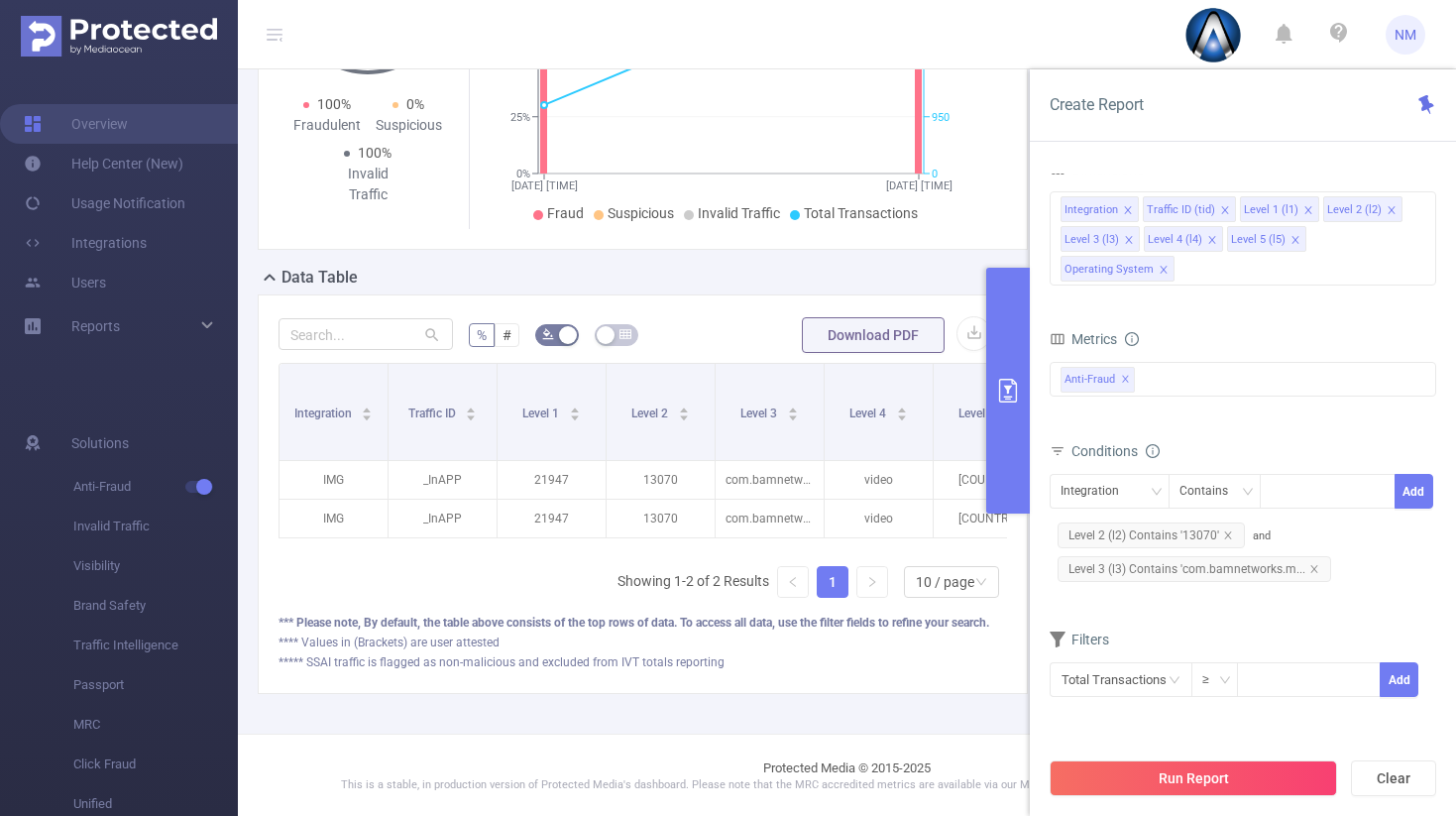 click at bounding box center [1008, 391] 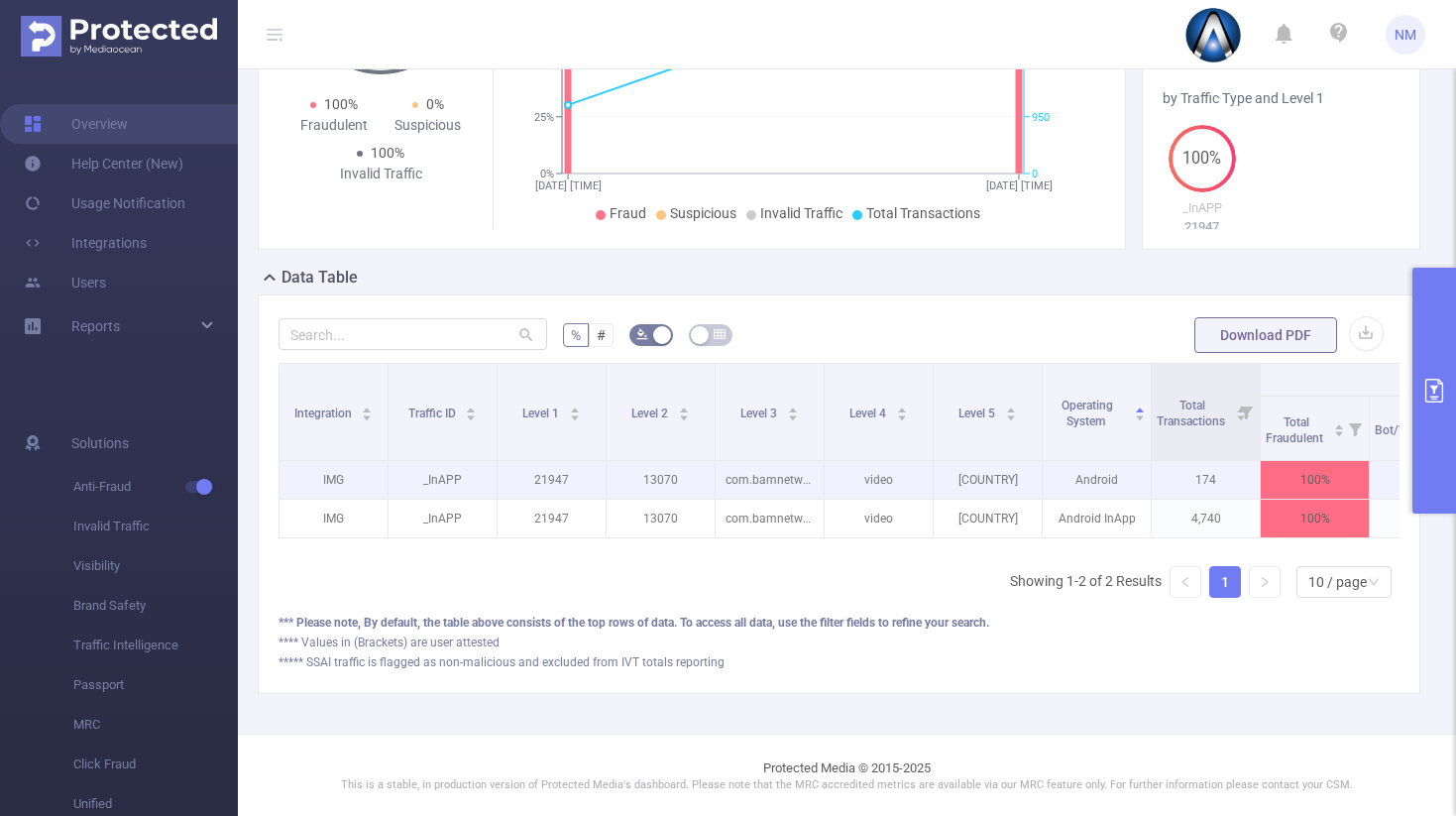 type 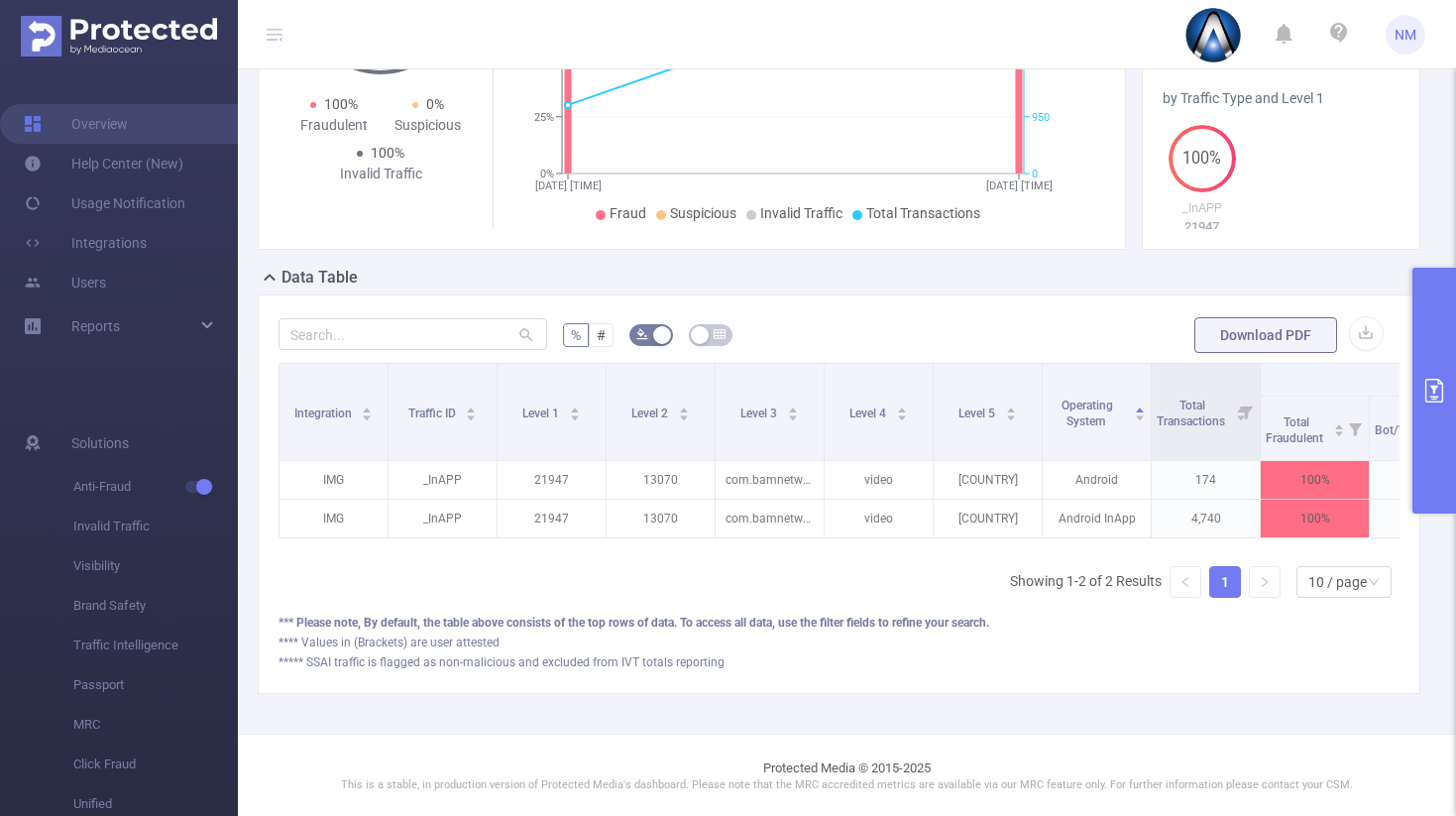 click at bounding box center (1434, 391) 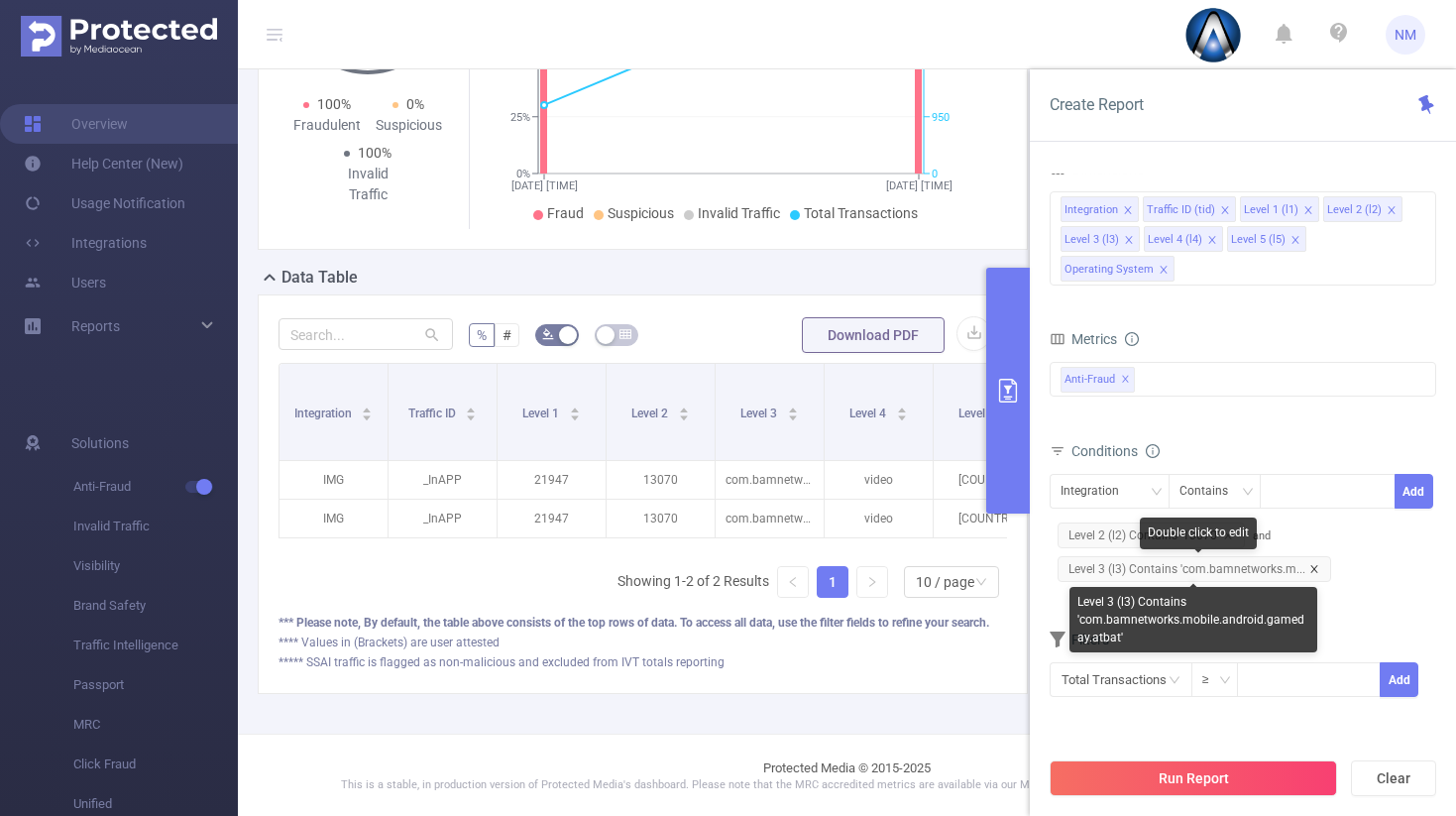 click 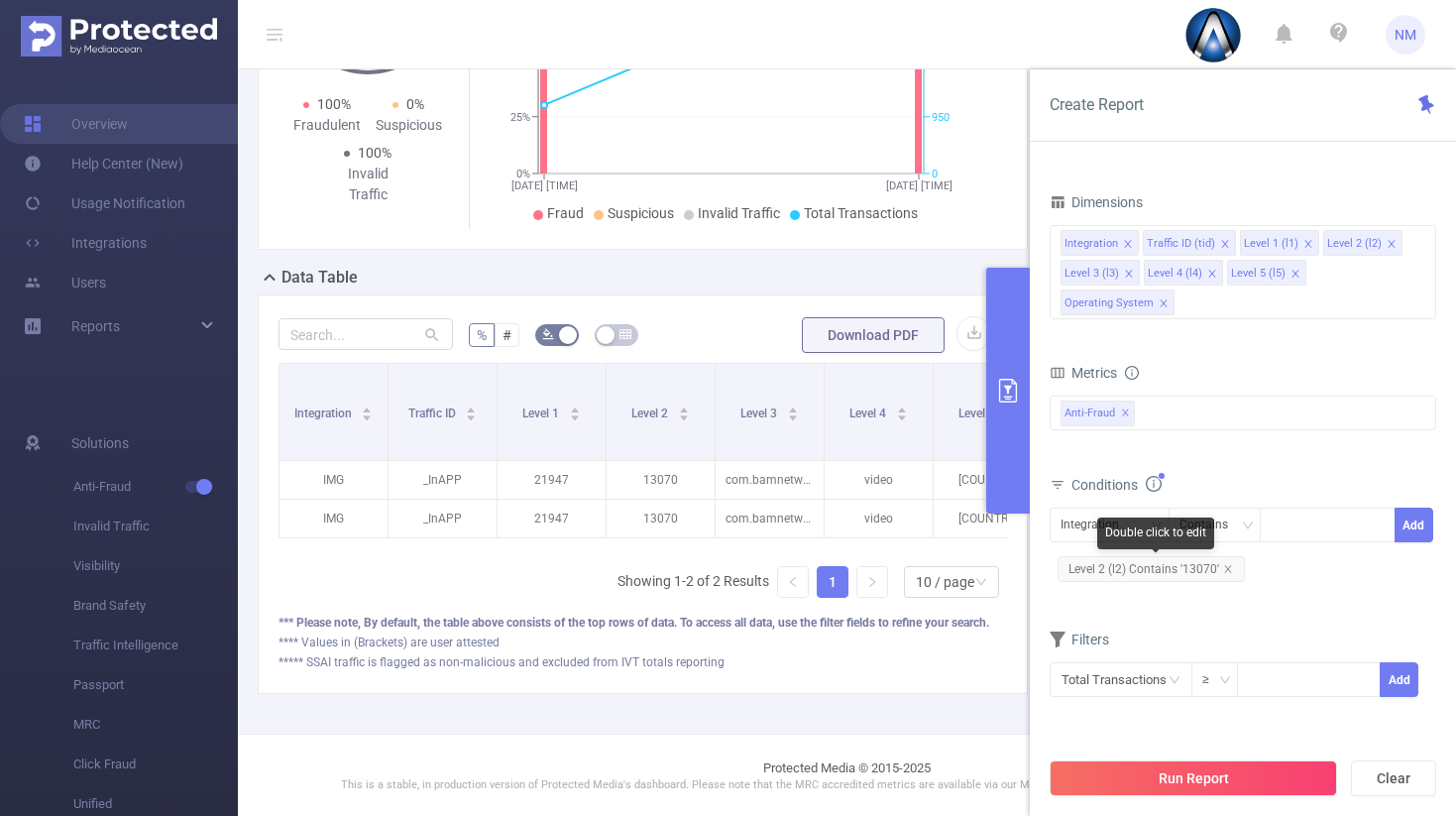 click on "Level 2 (l2) Contains '13070'" at bounding box center (1151, 569) 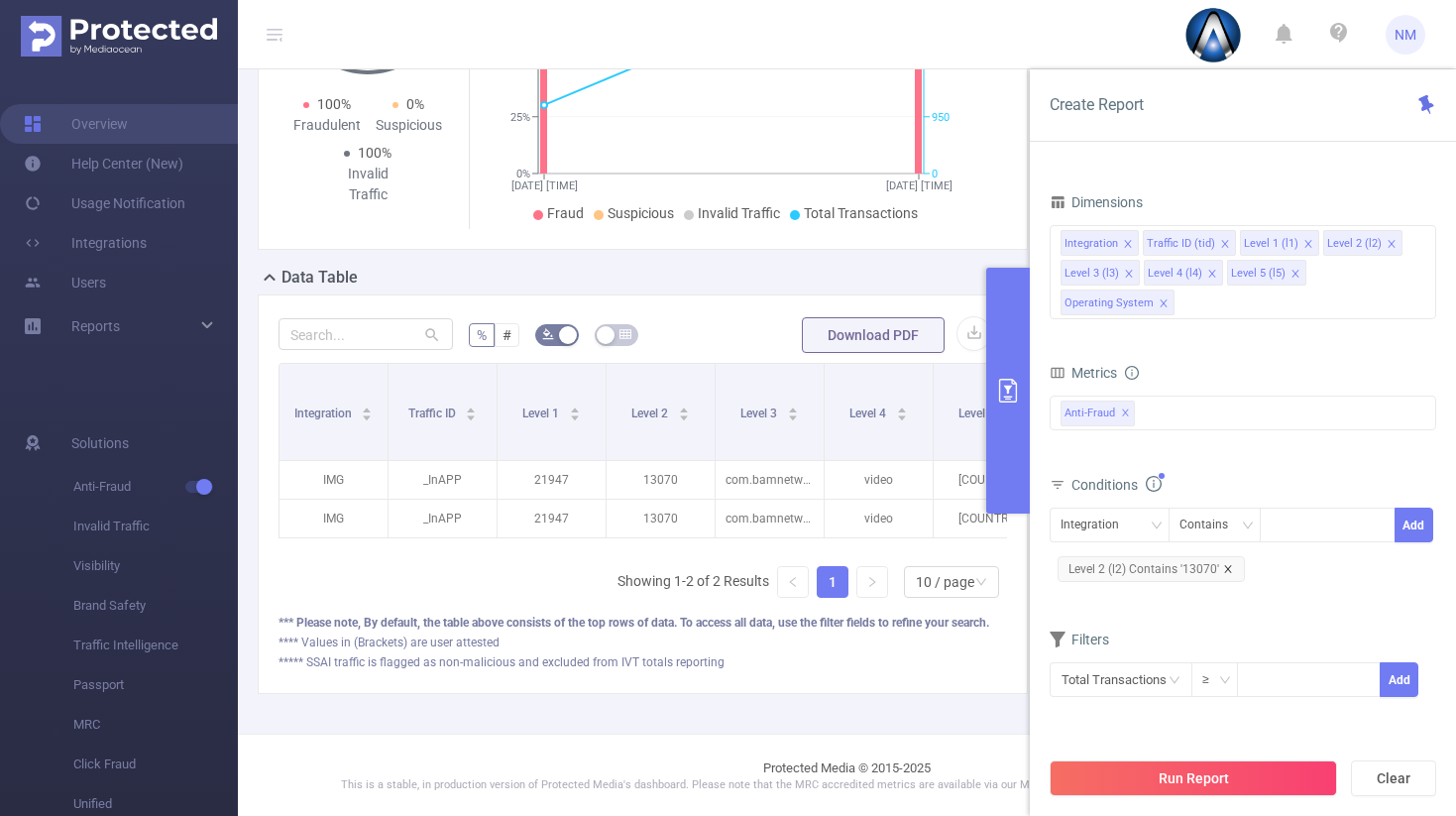 click 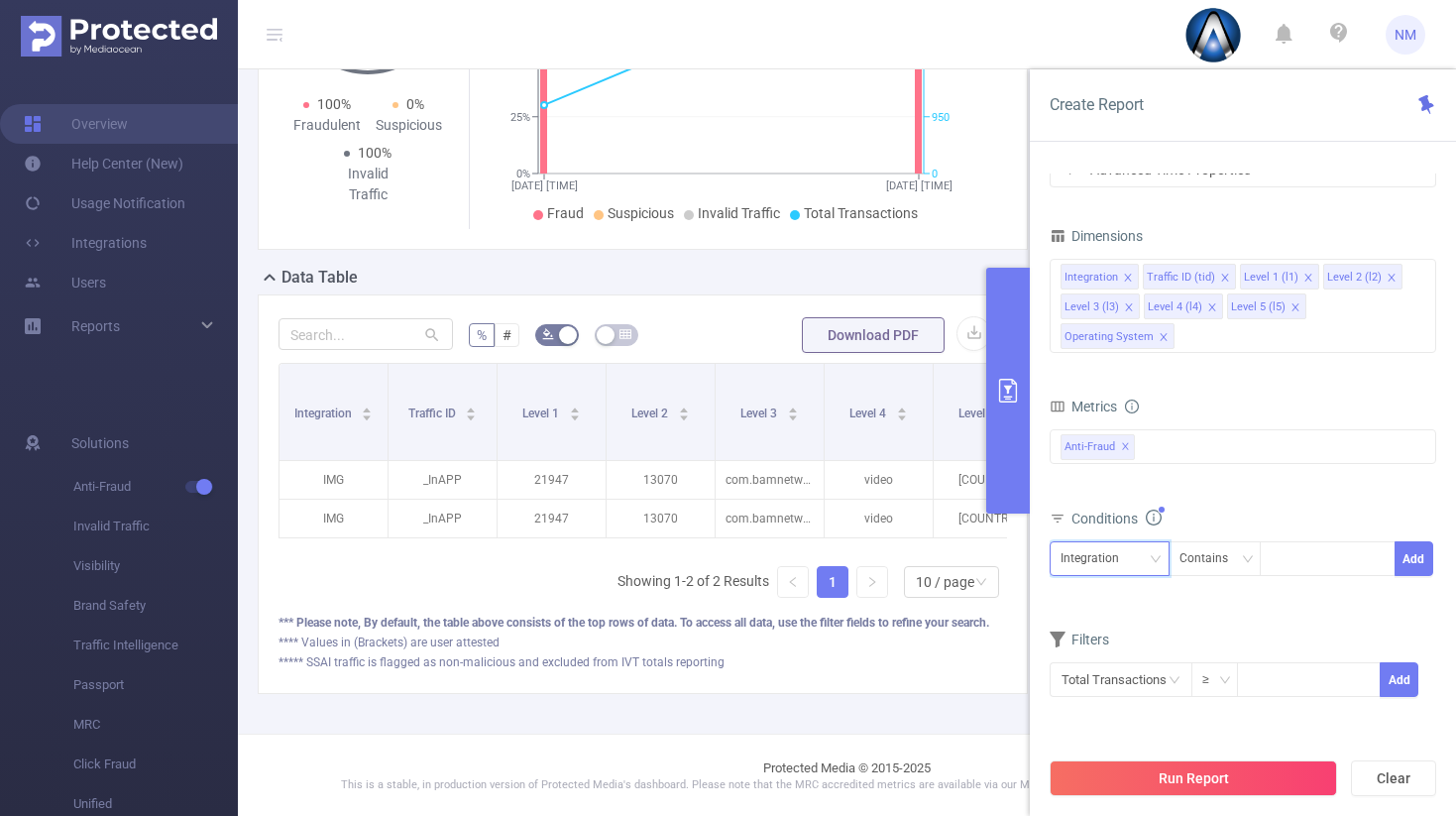 click on "Integration" at bounding box center [1109, 558] 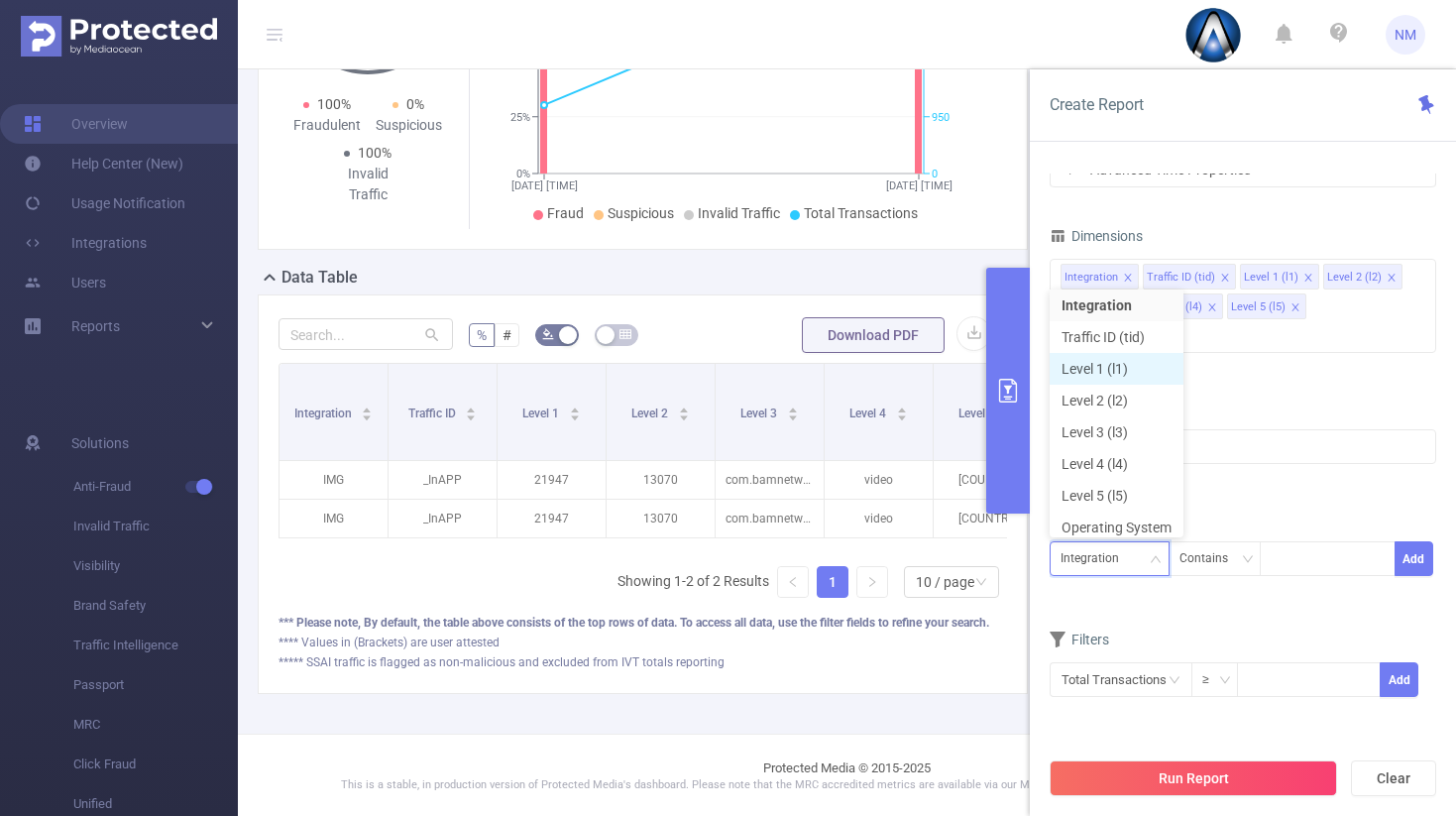 click on "Level 1 (l1)" at bounding box center (1116, 369) 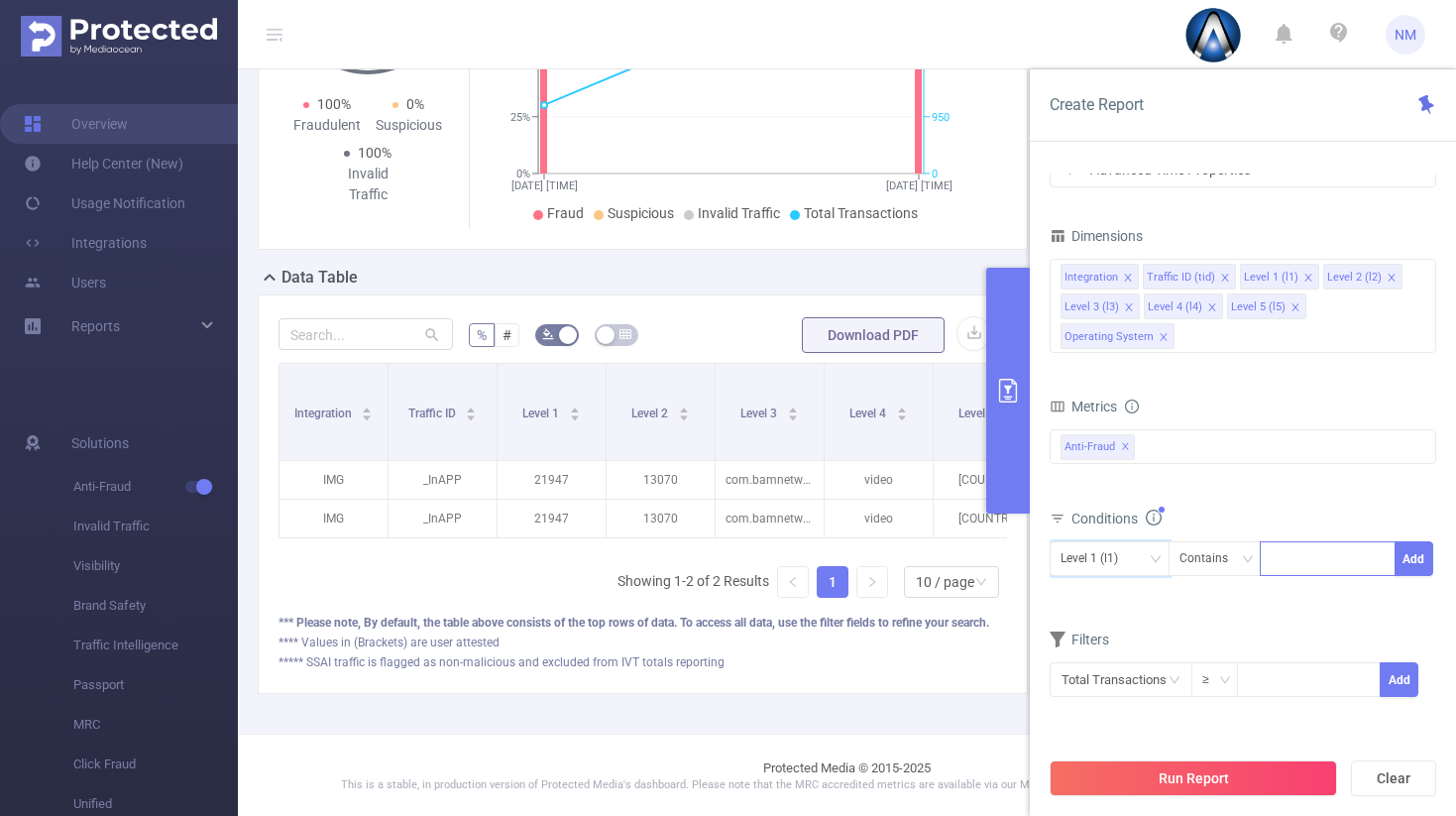 click at bounding box center (1327, 558) 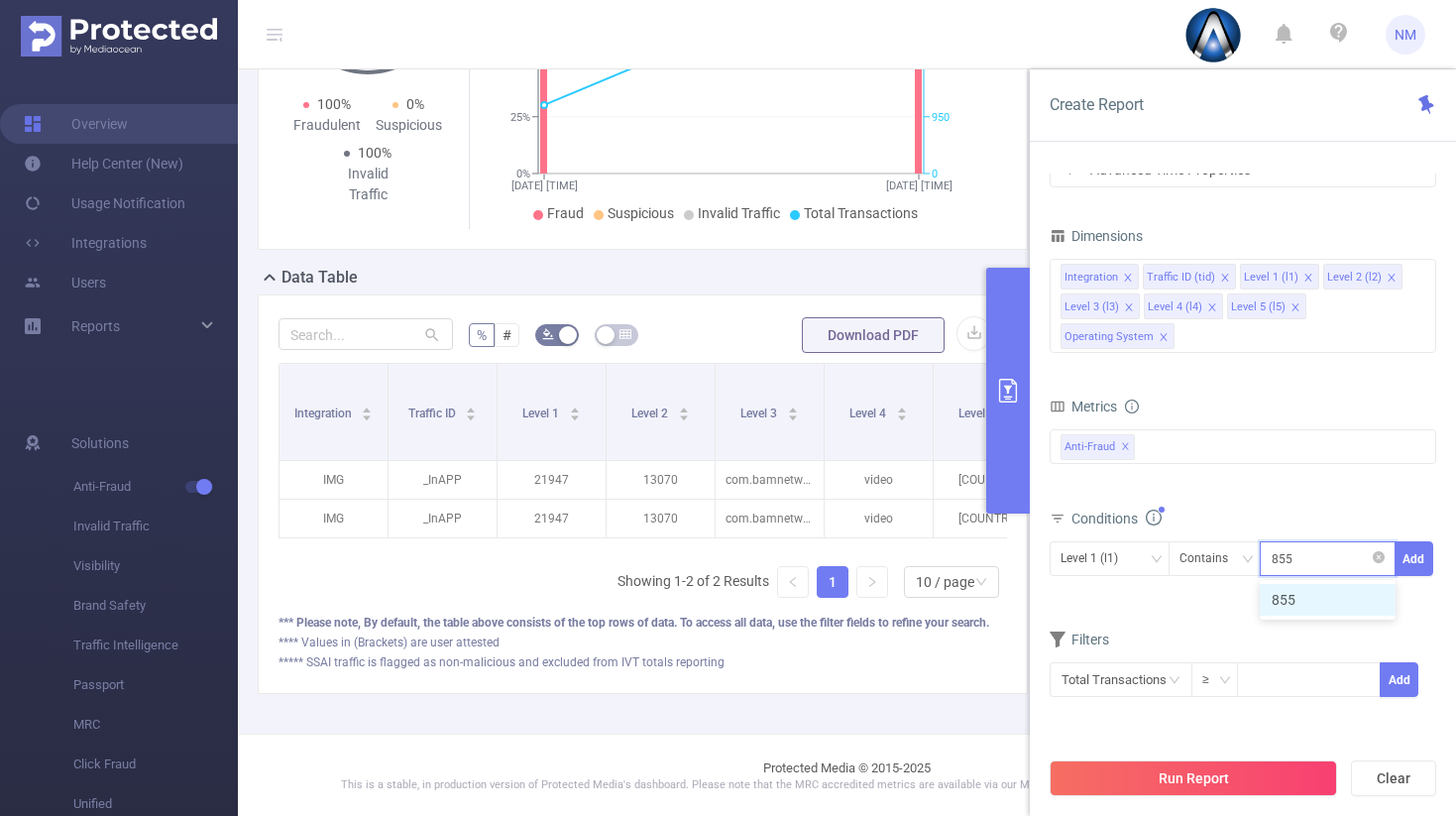 type on "[NUMBER]" 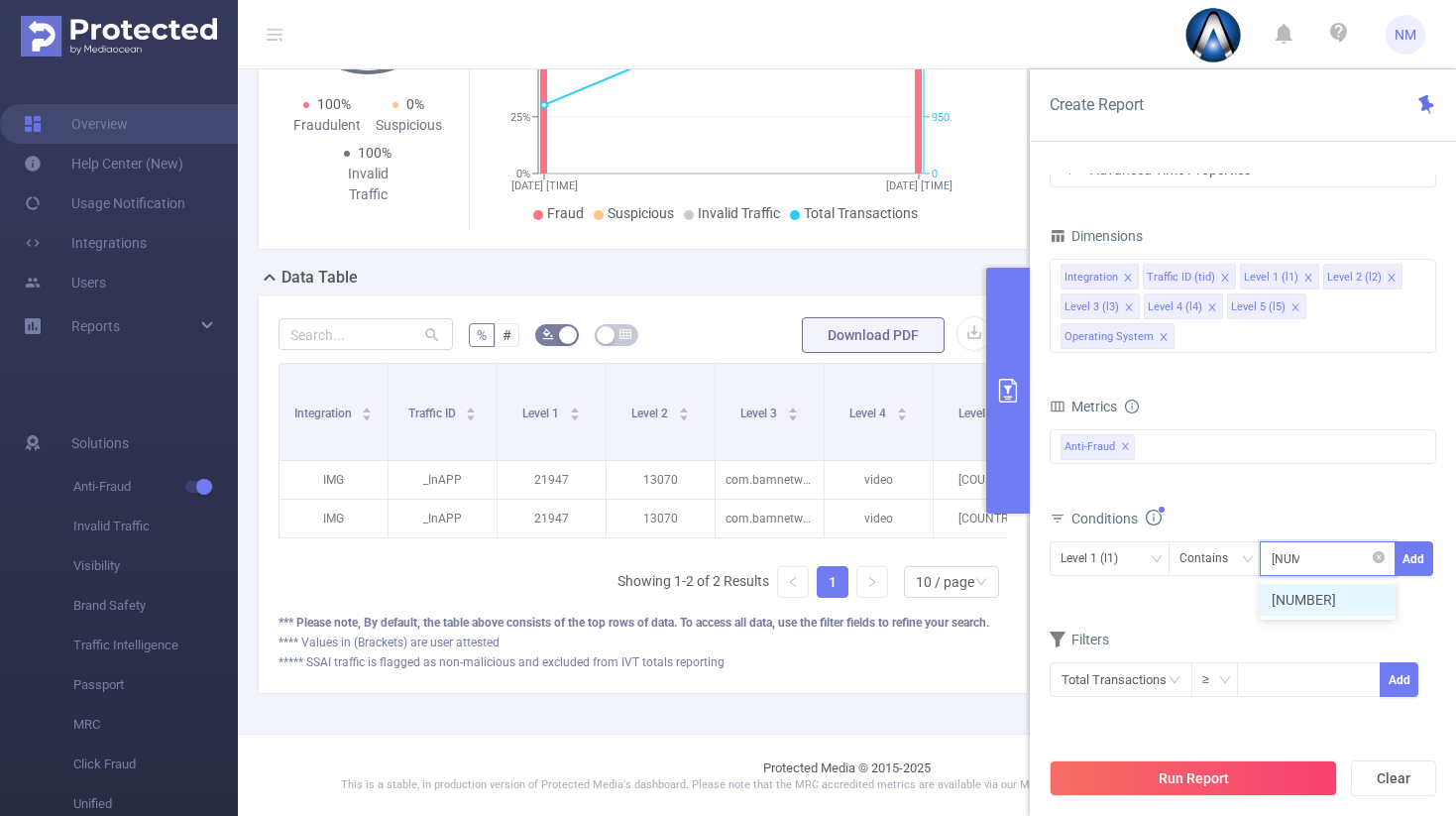 type 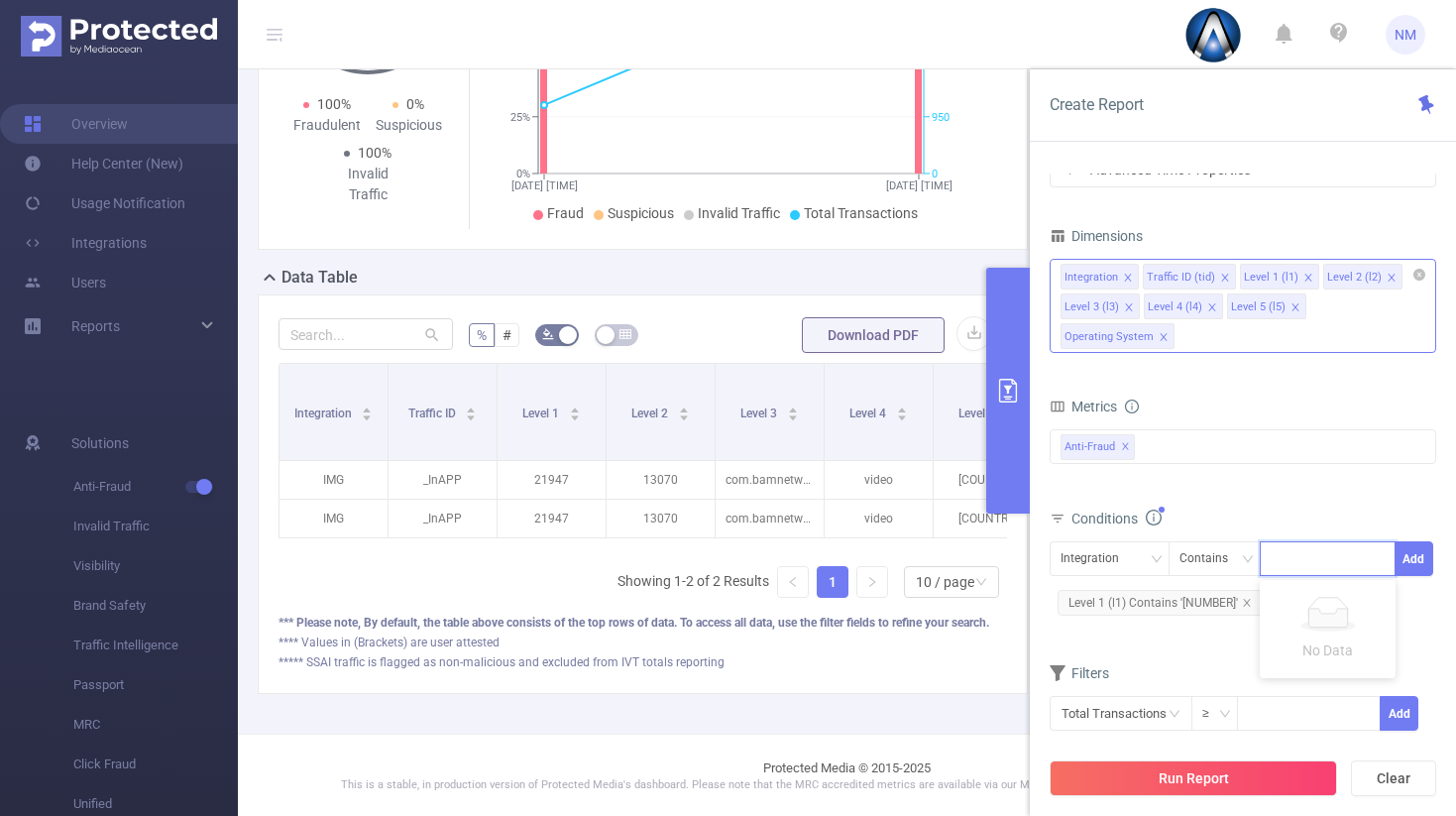 click 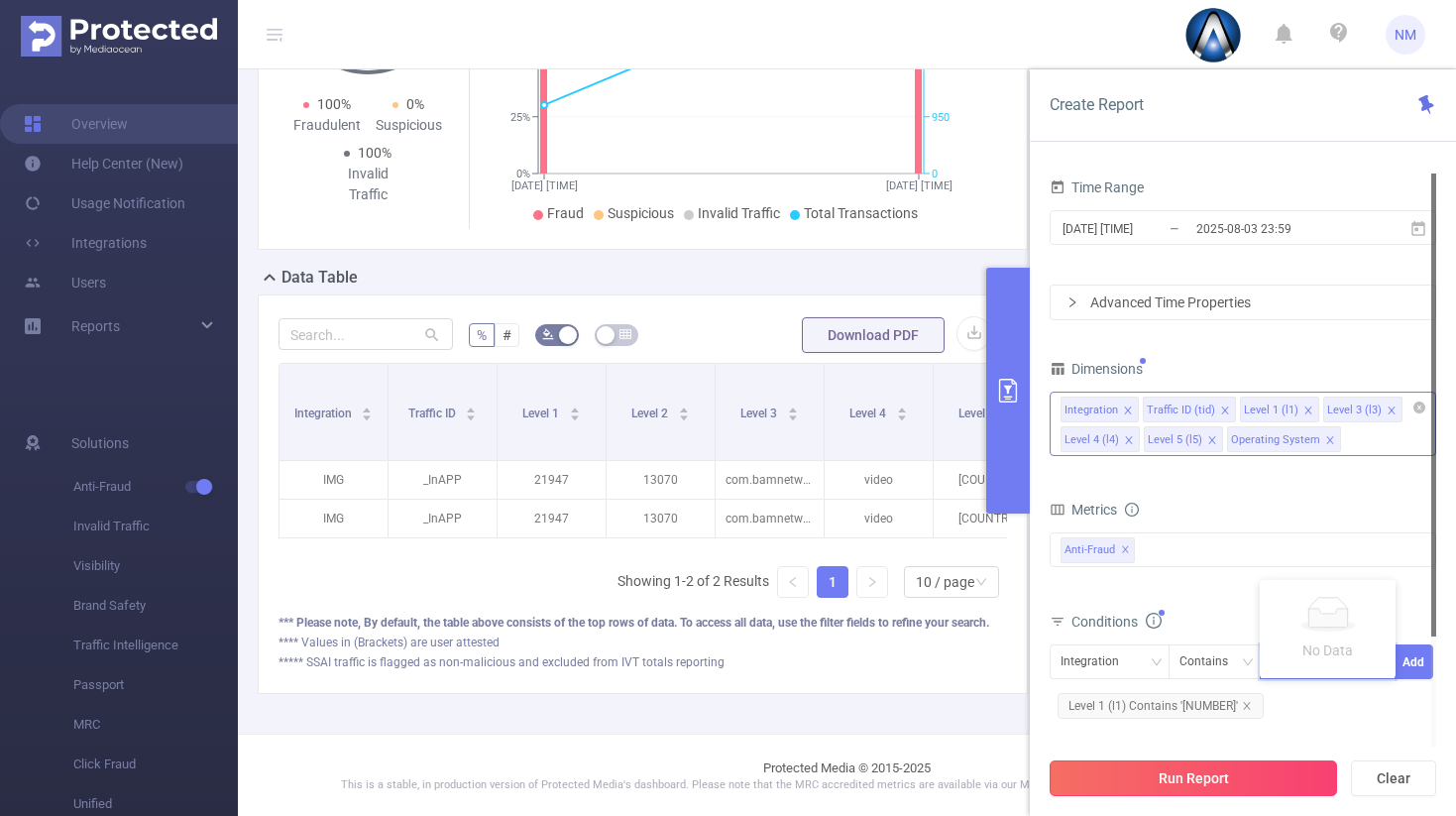 click on "Run Report" at bounding box center [1193, 778] 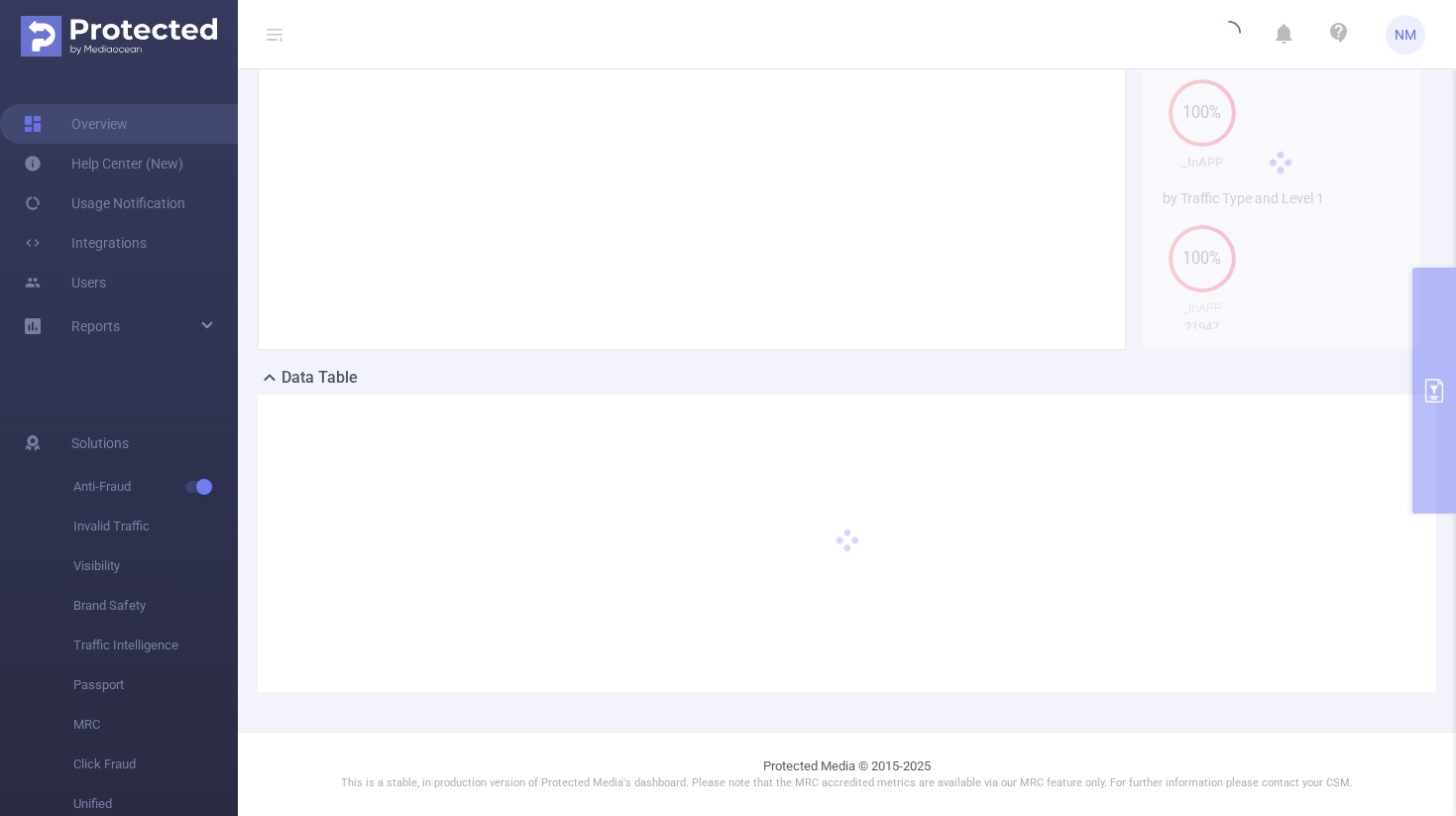 scroll, scrollTop: 274, scrollLeft: 0, axis: vertical 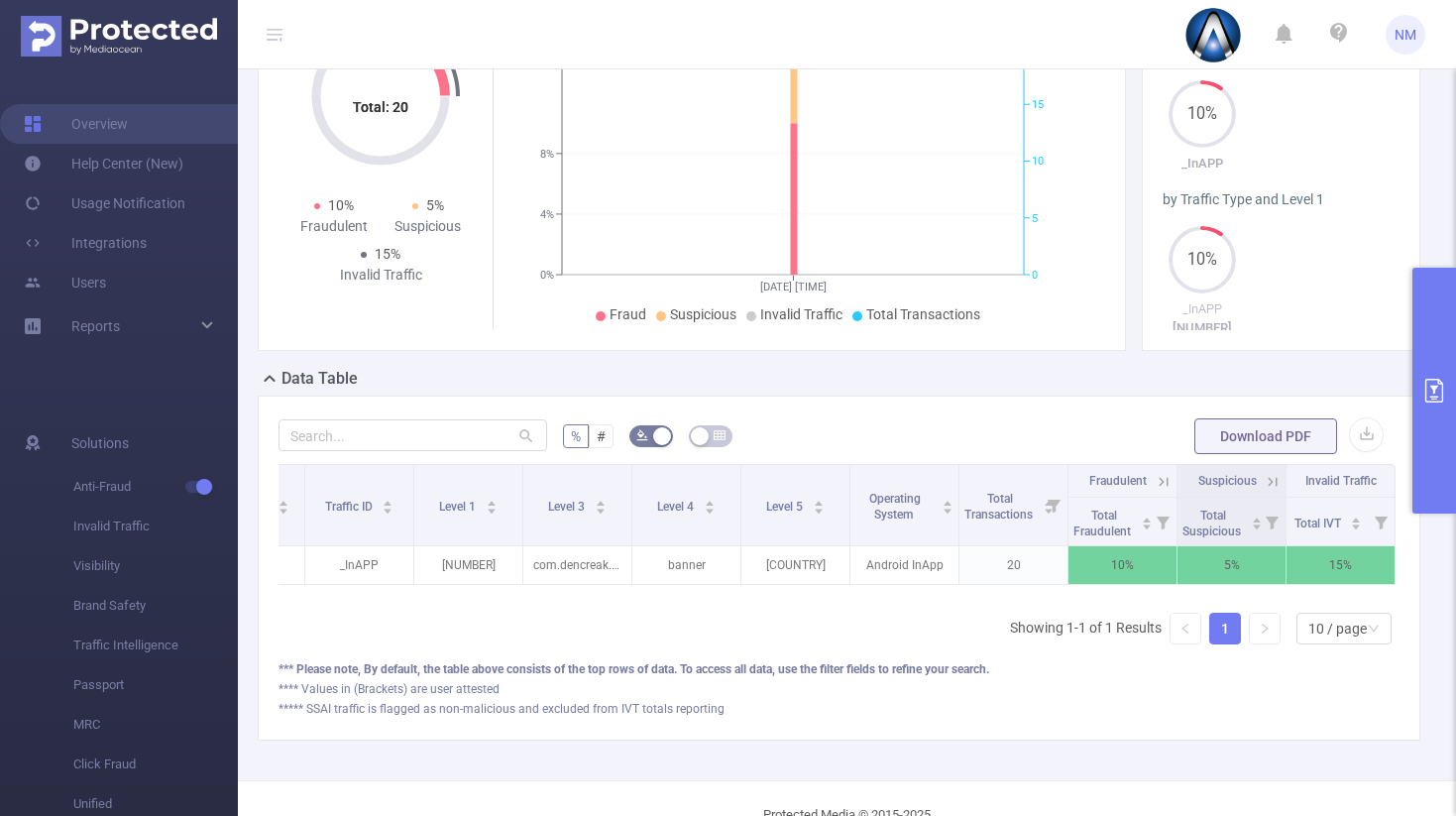 click 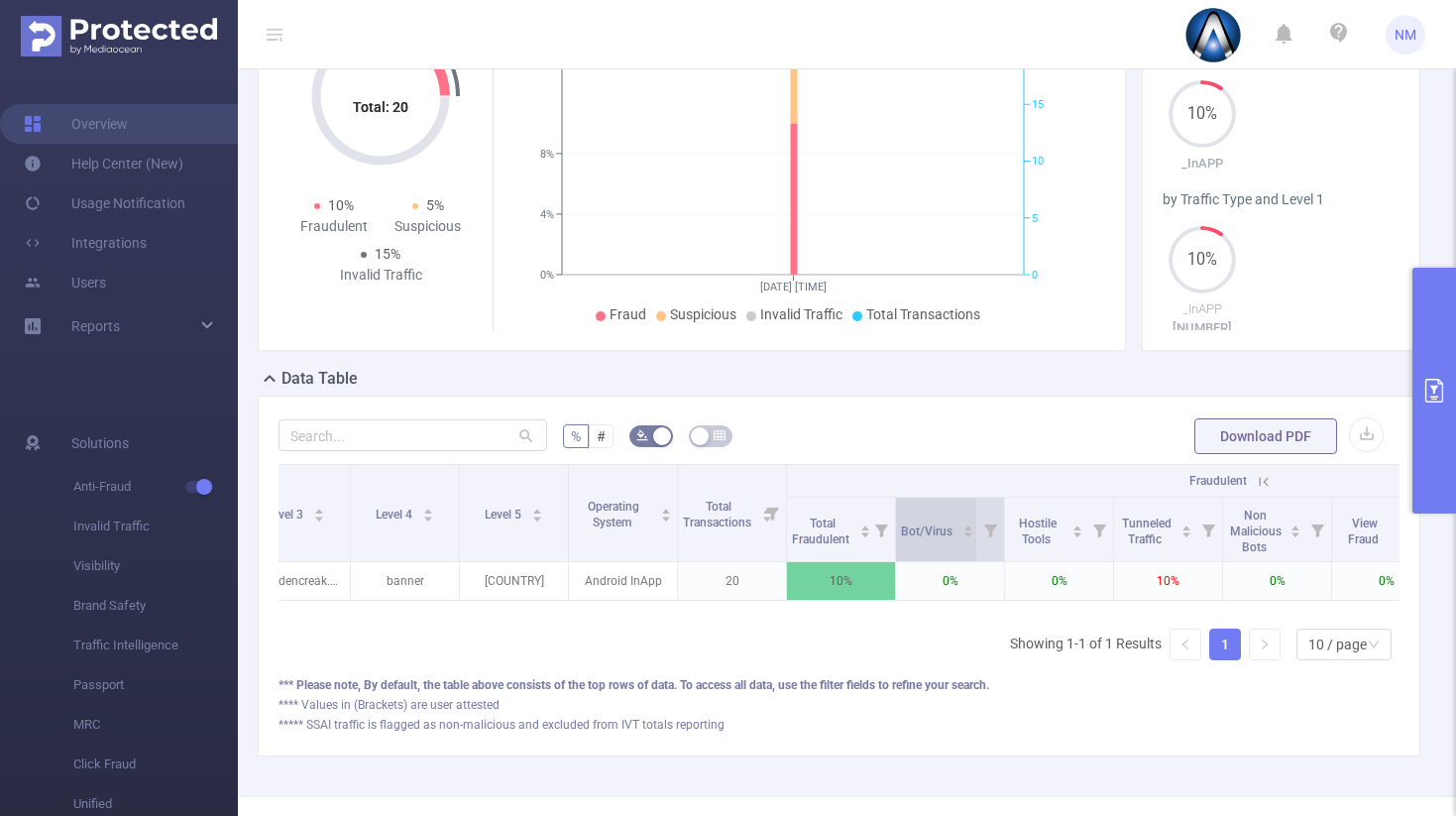 scroll, scrollTop: 0, scrollLeft: 386, axis: horizontal 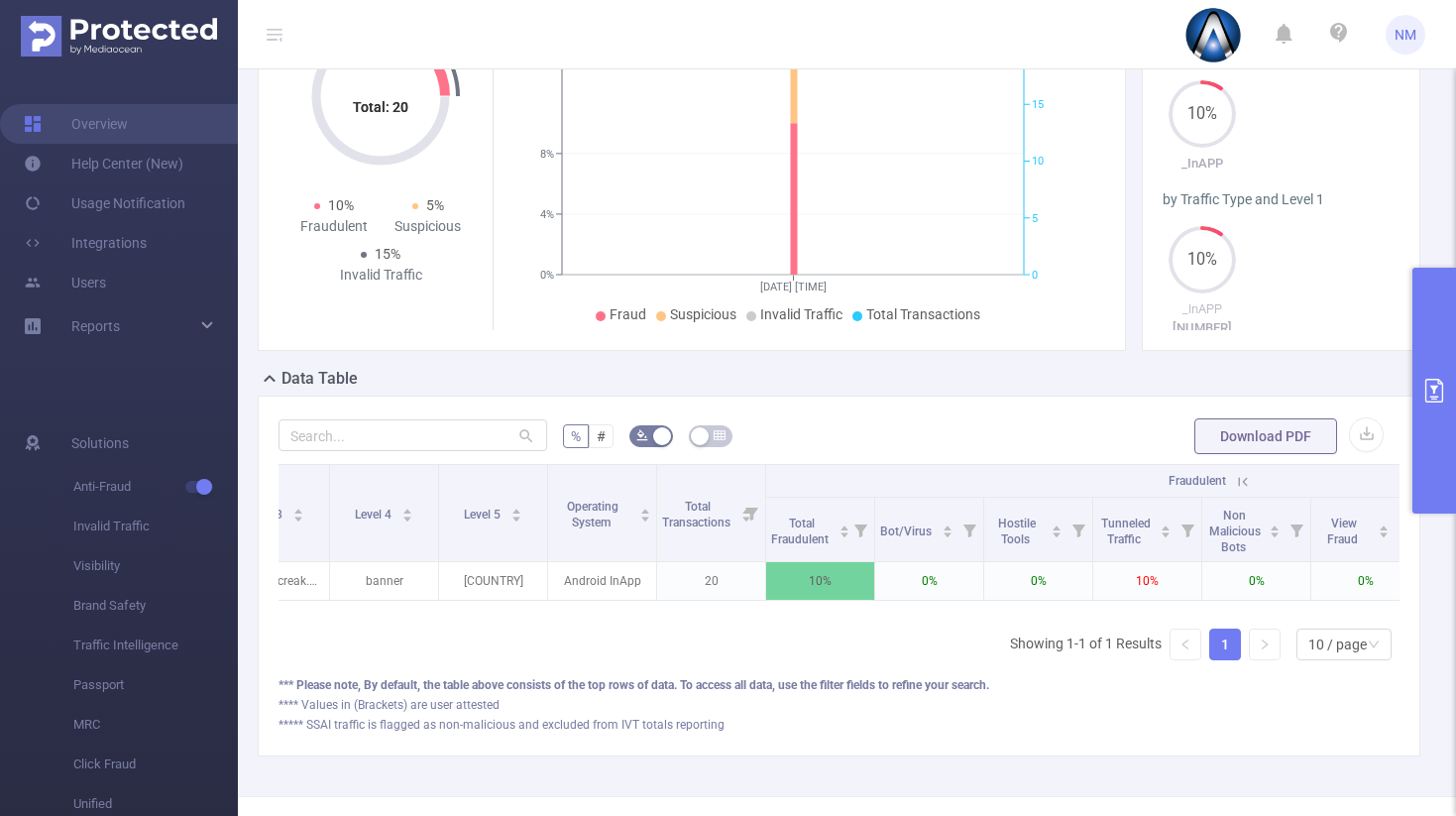 click 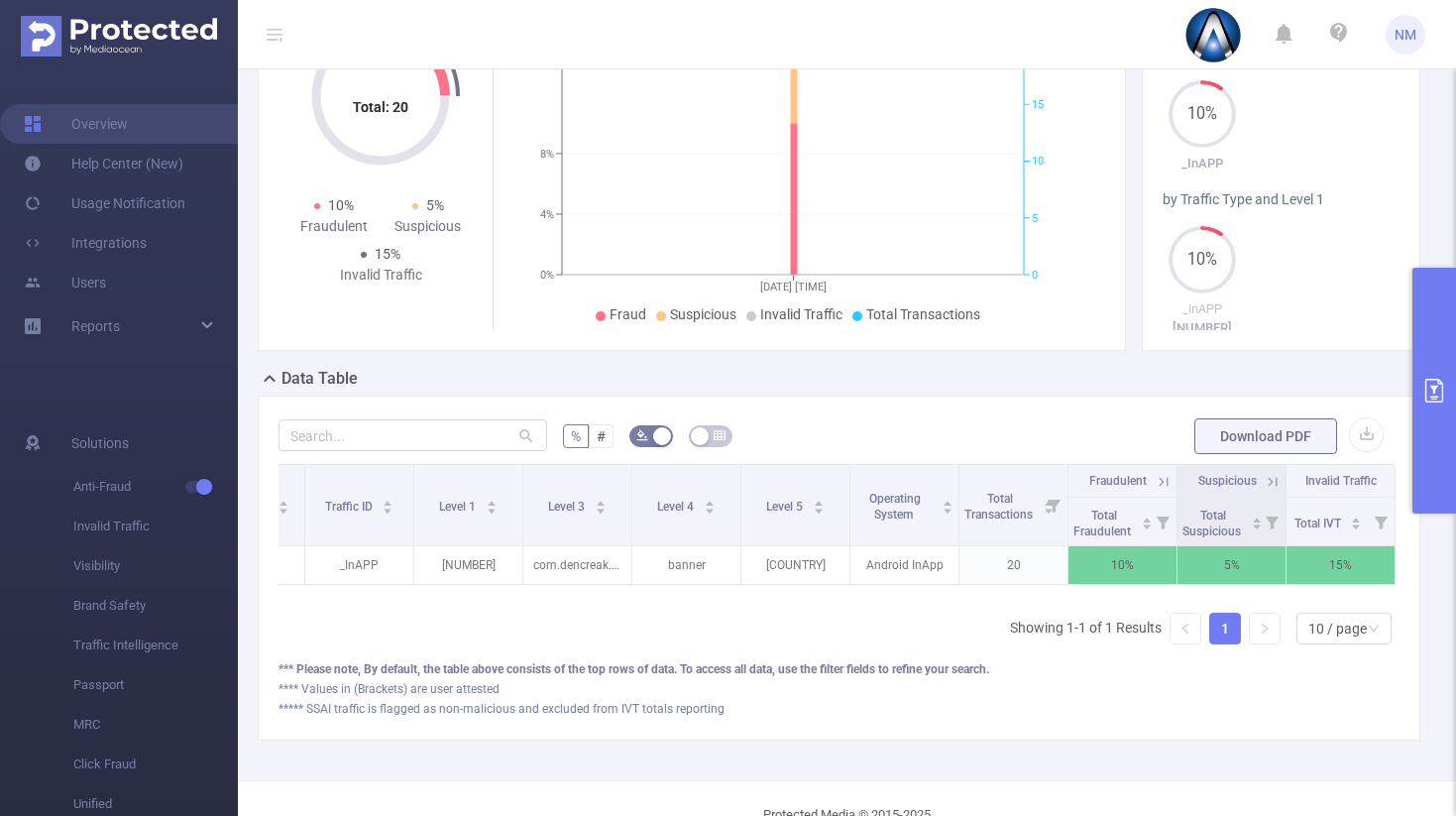 scroll, scrollTop: 0, scrollLeft: 98, axis: horizontal 